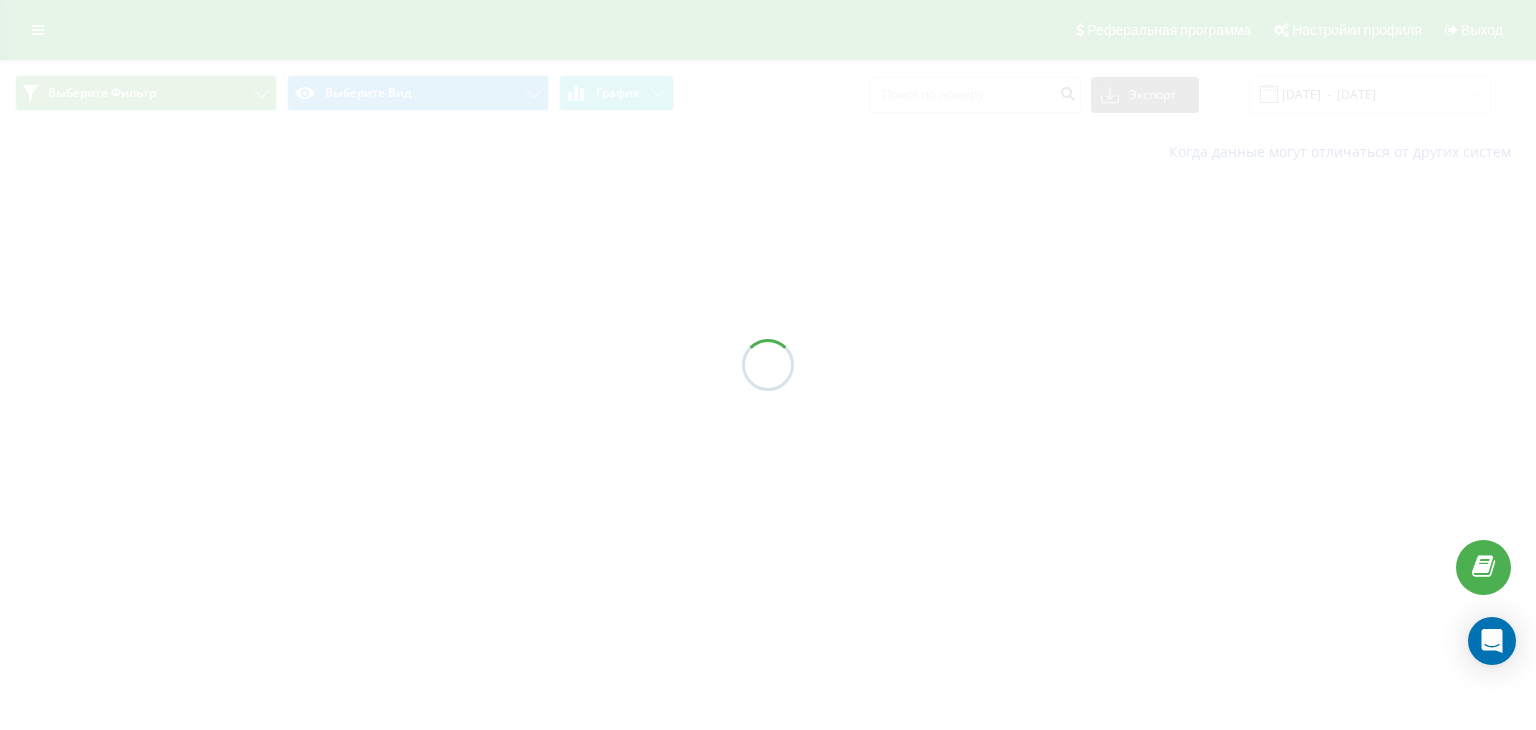scroll, scrollTop: 0, scrollLeft: 0, axis: both 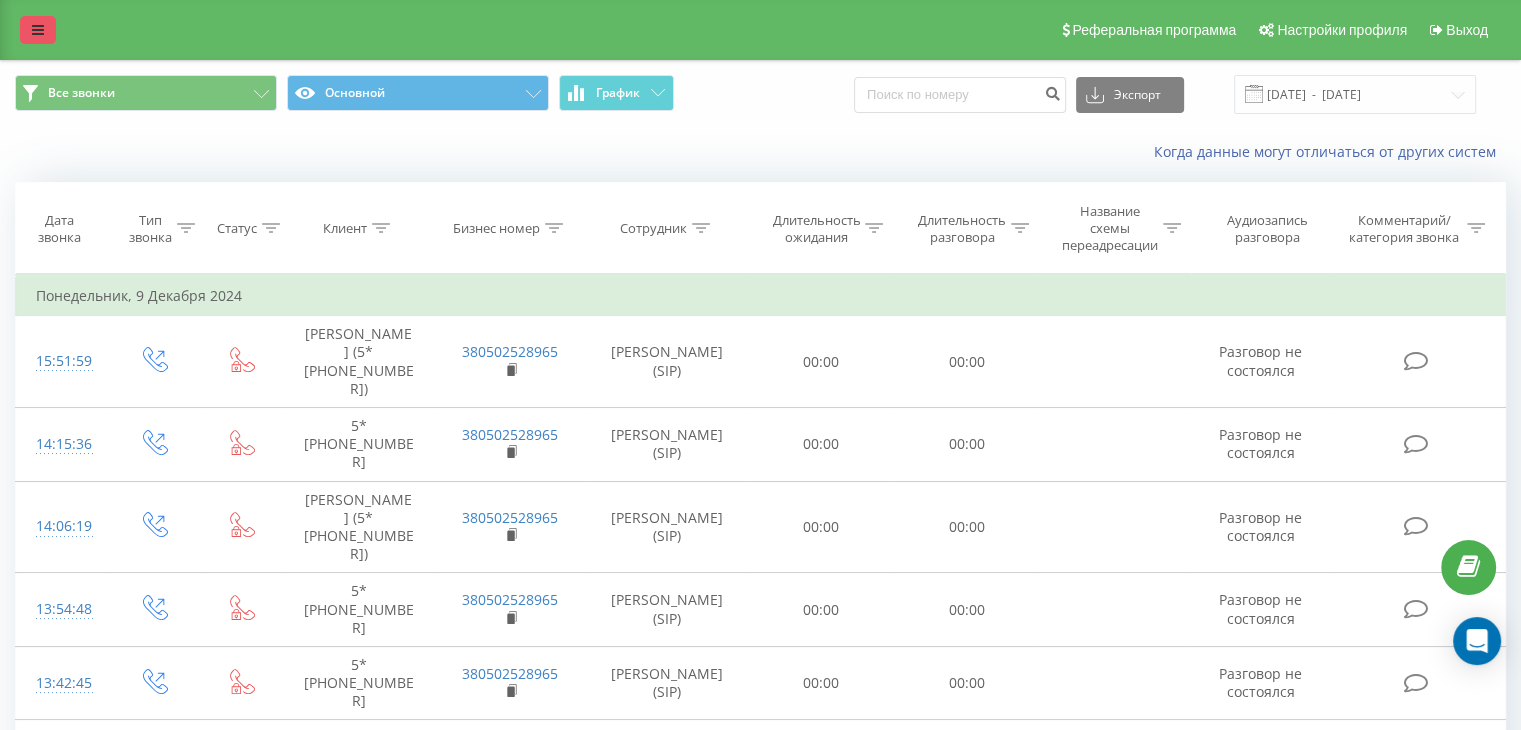 click at bounding box center [38, 30] 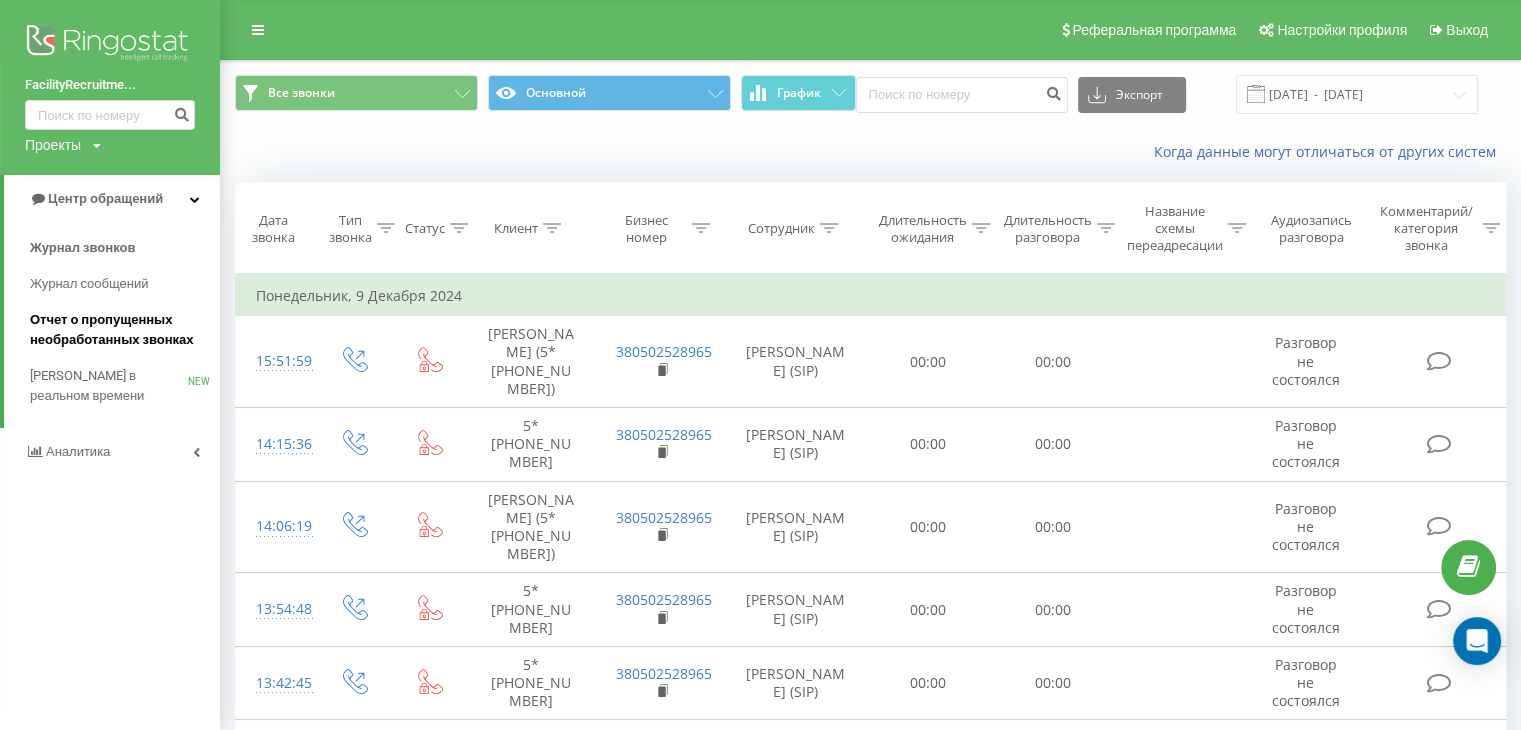 click on "Отчет о пропущенных необработанных звонках" at bounding box center [120, 330] 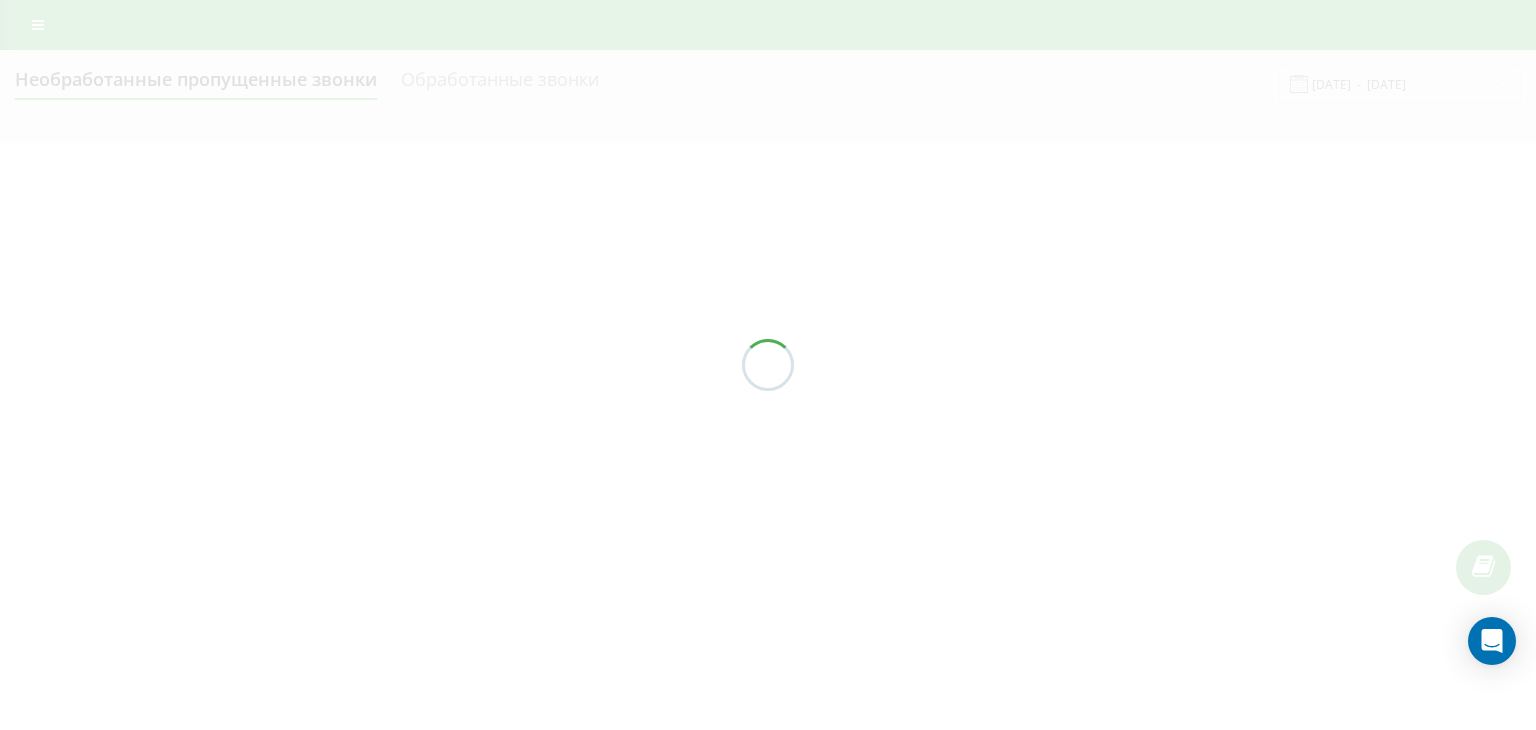 scroll, scrollTop: 0, scrollLeft: 0, axis: both 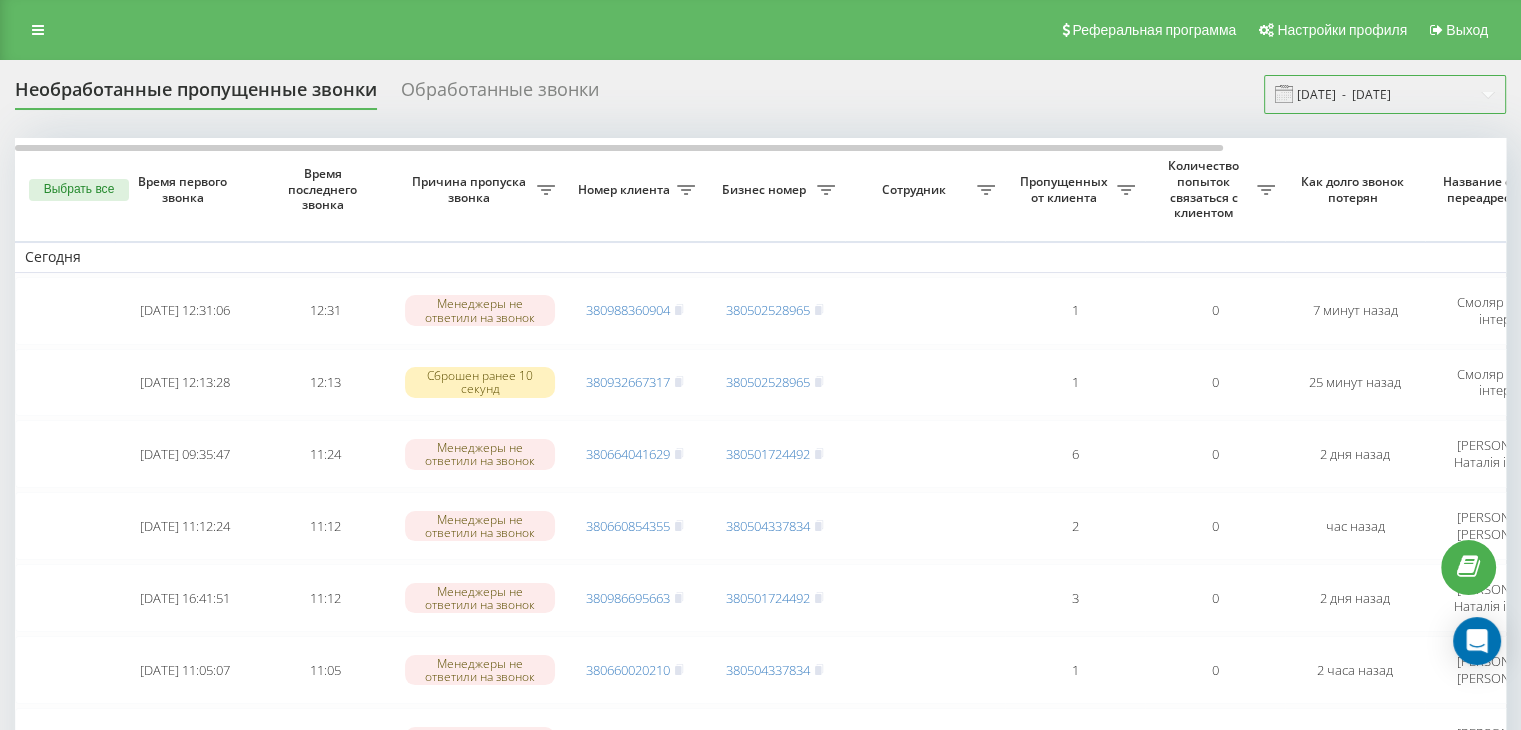 click on "14.06.2025  -  14.07.2025" at bounding box center [1385, 94] 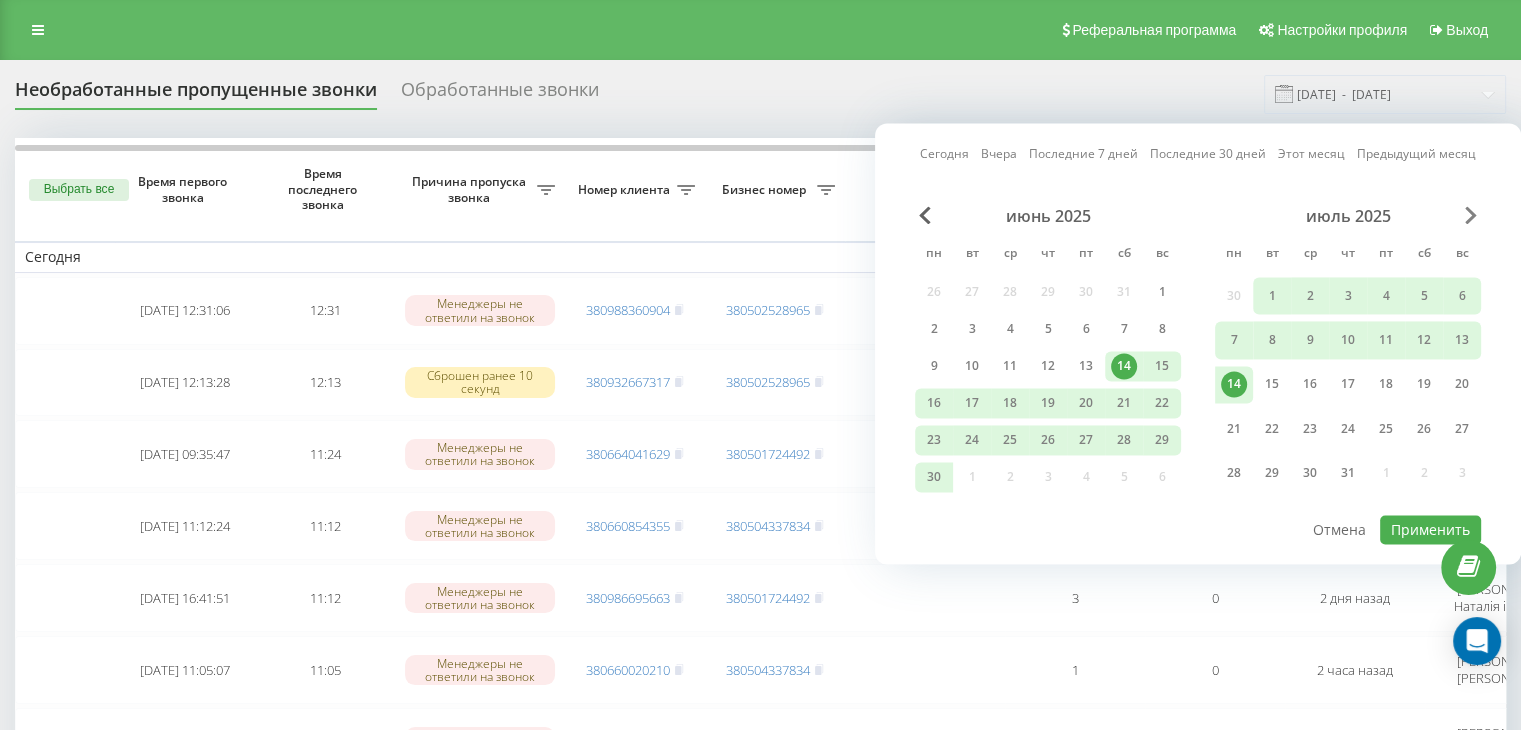 click at bounding box center (1471, 215) 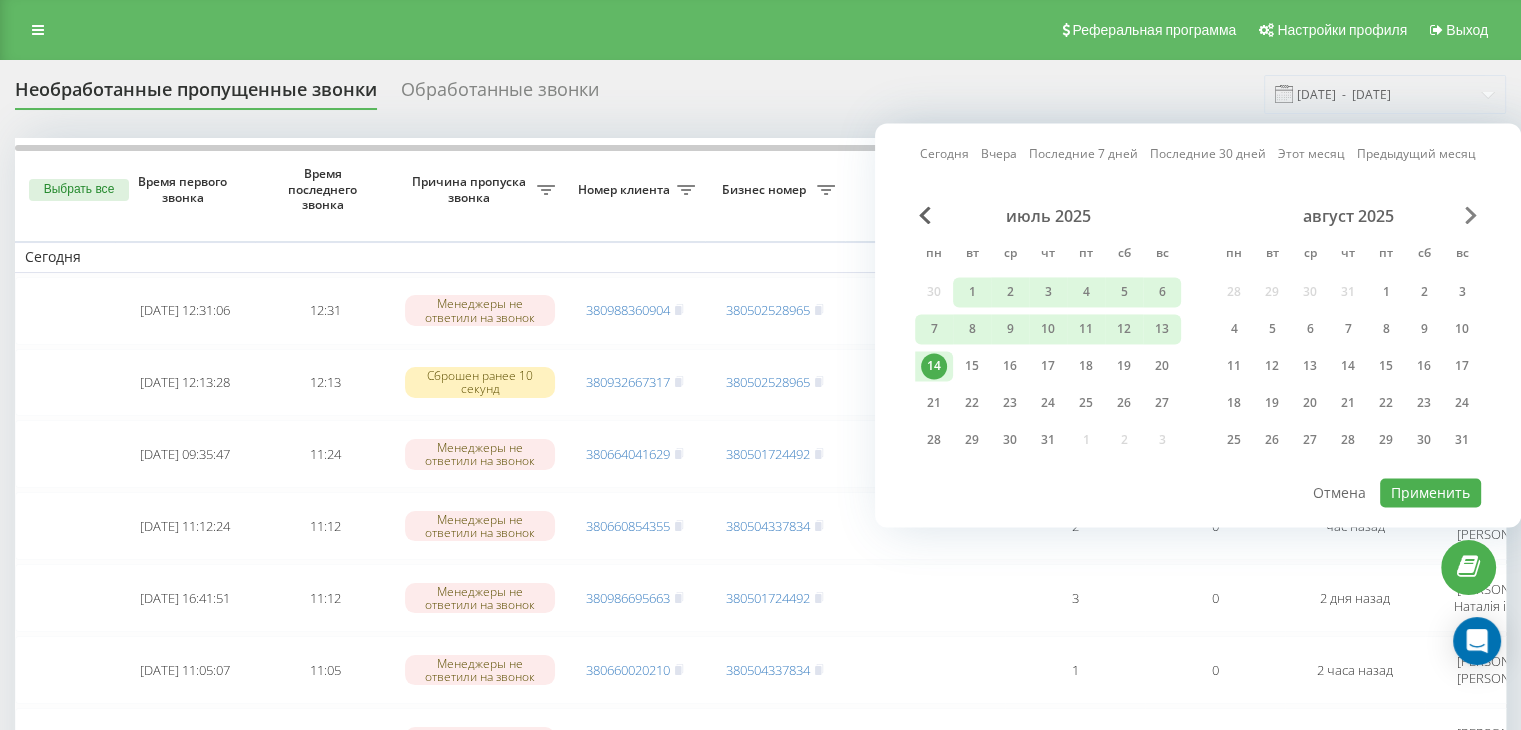 click at bounding box center (1471, 215) 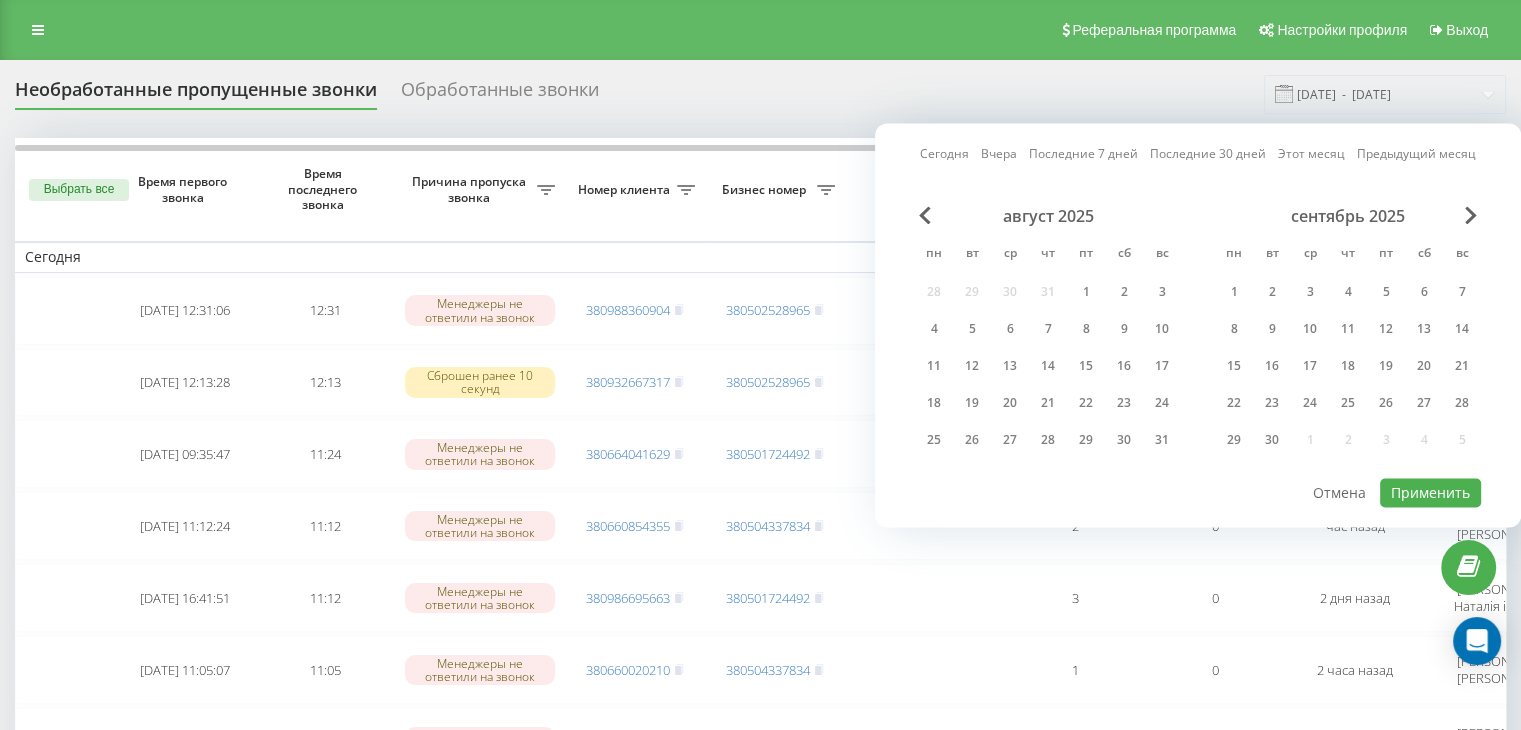 click on "август 2025" at bounding box center (1048, 216) 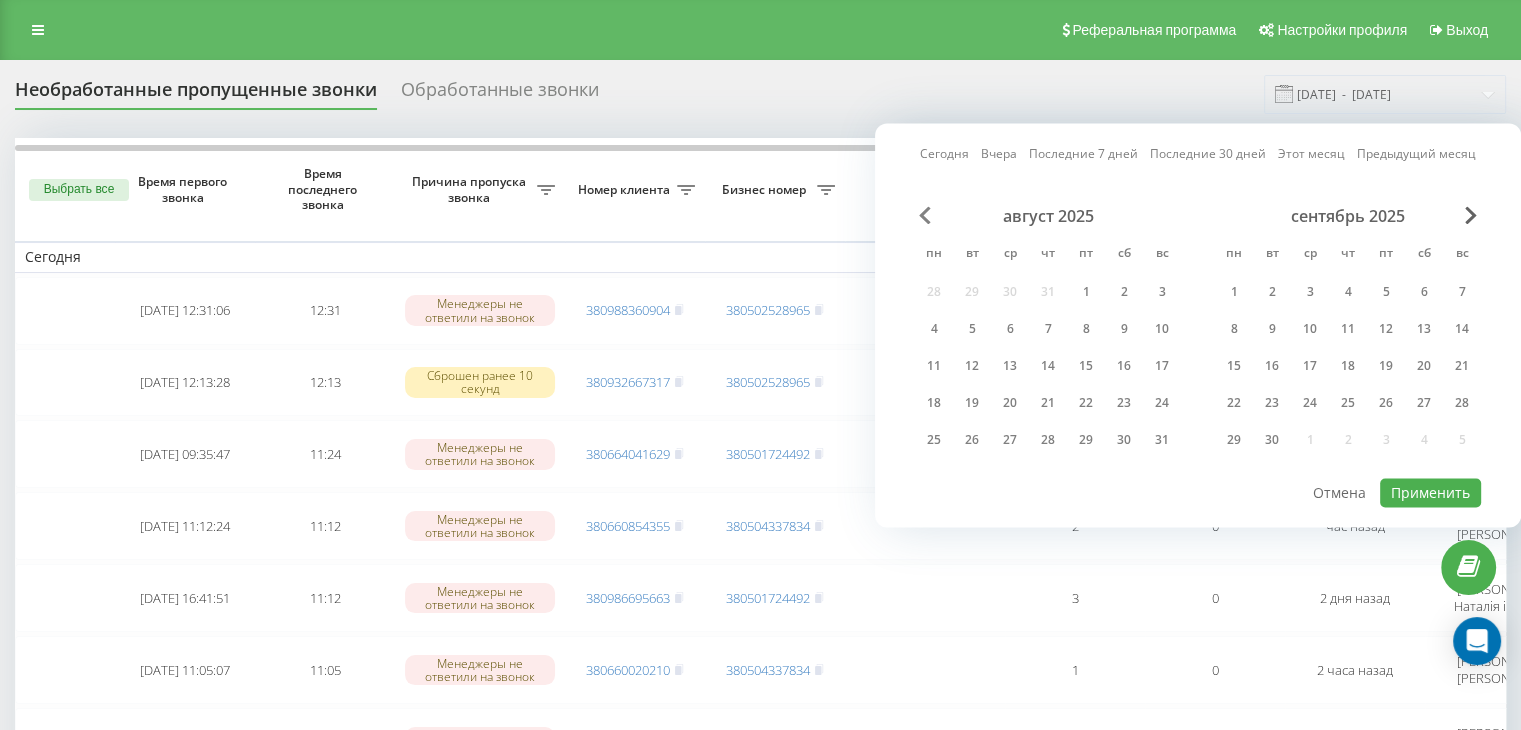 click at bounding box center [925, 215] 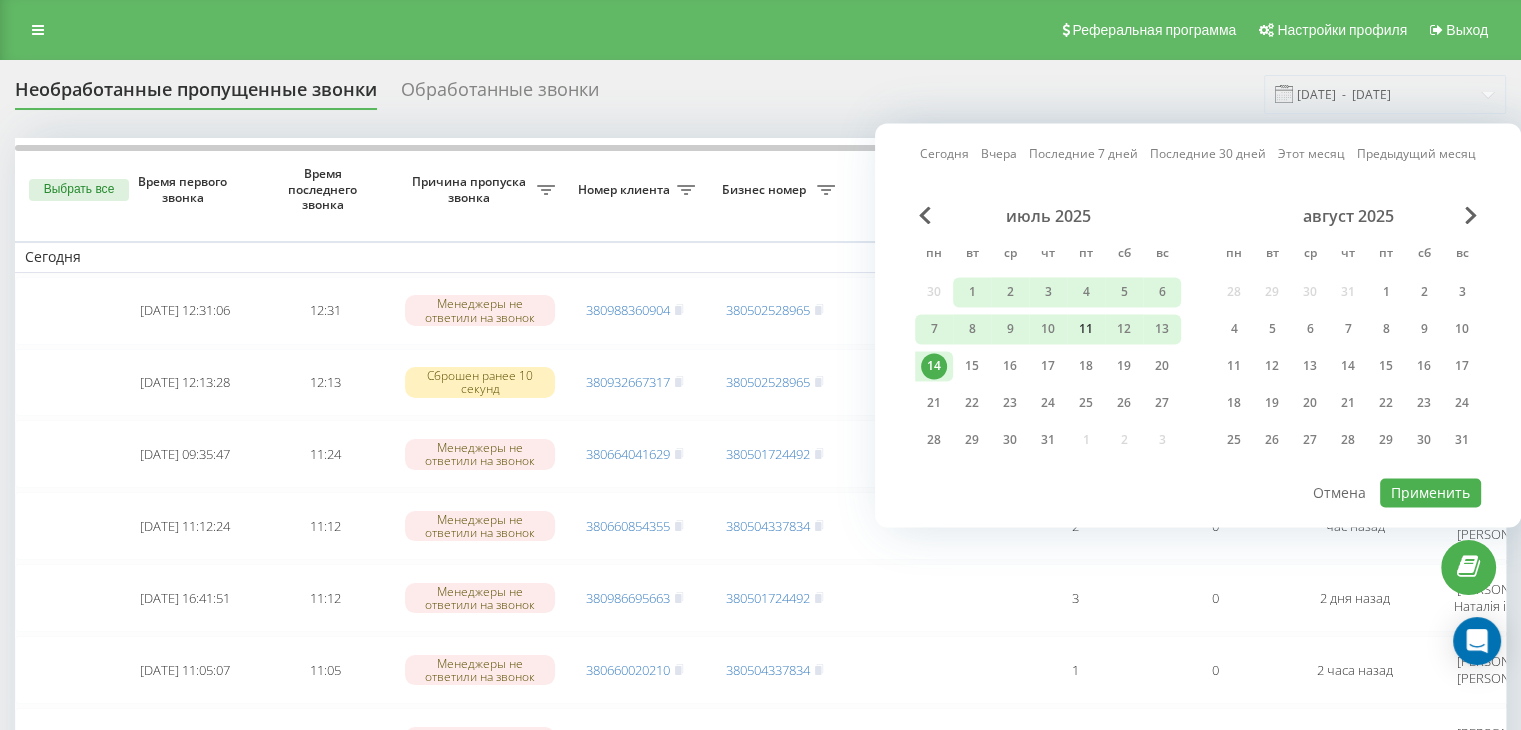 click on "11" at bounding box center (1086, 329) 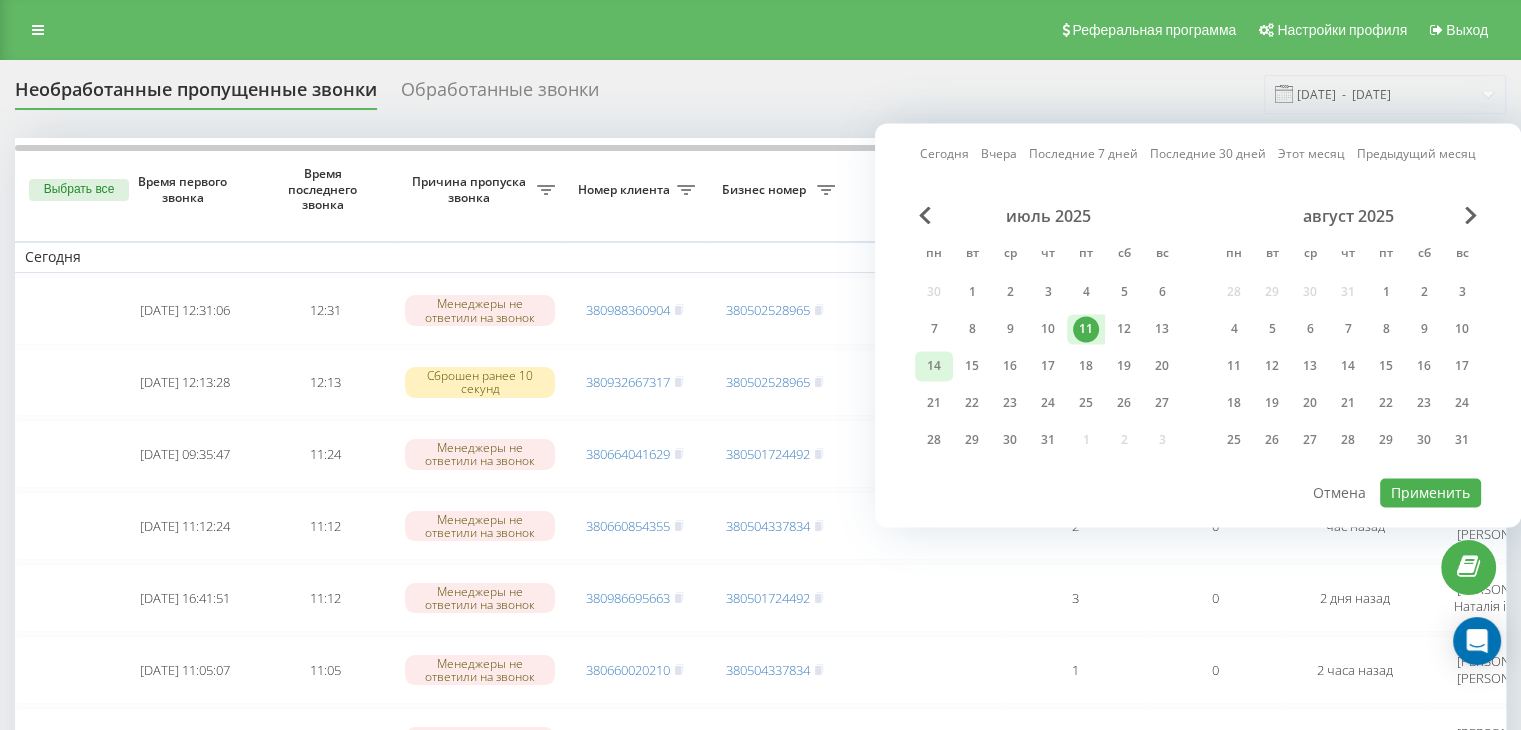 click on "14" at bounding box center [934, 366] 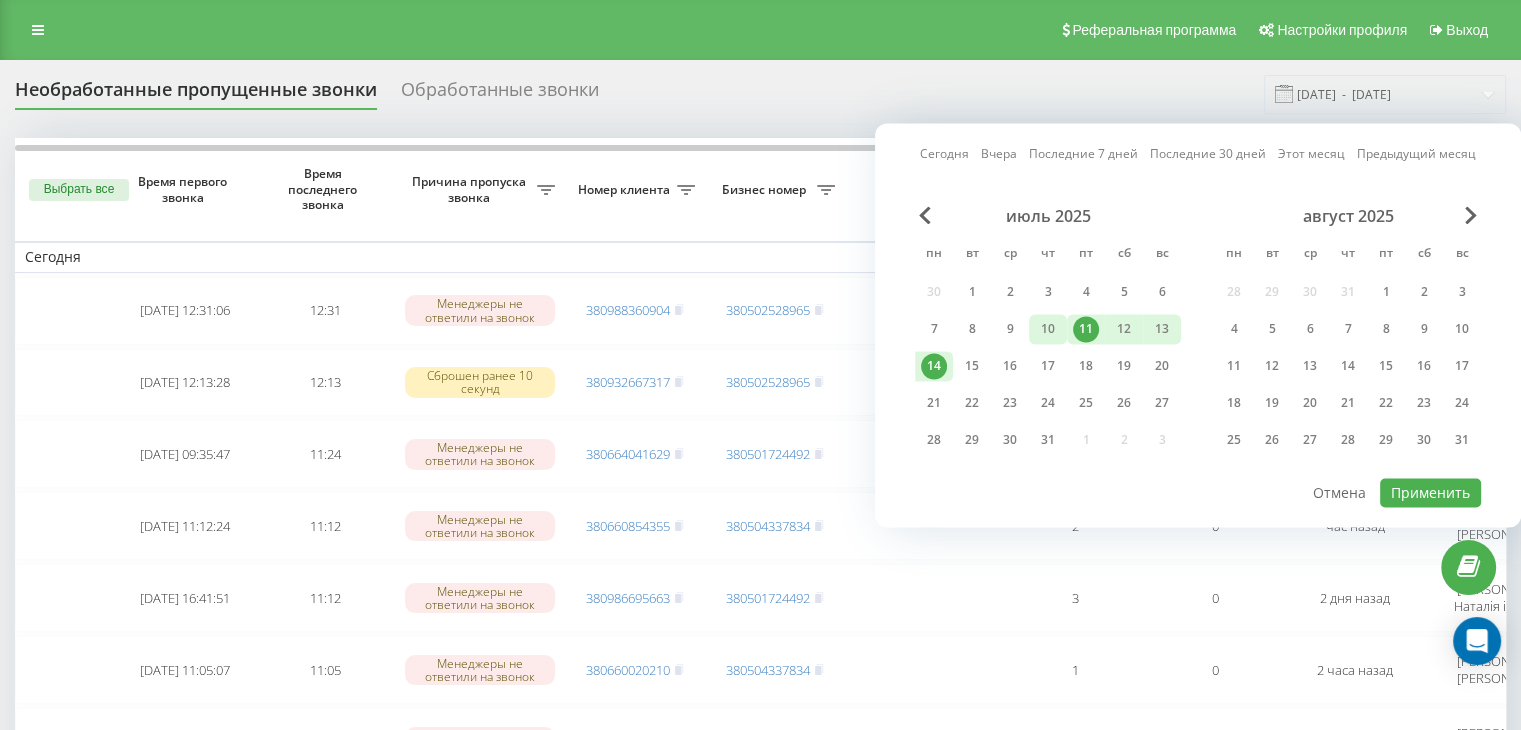 click on "10" at bounding box center (1048, 329) 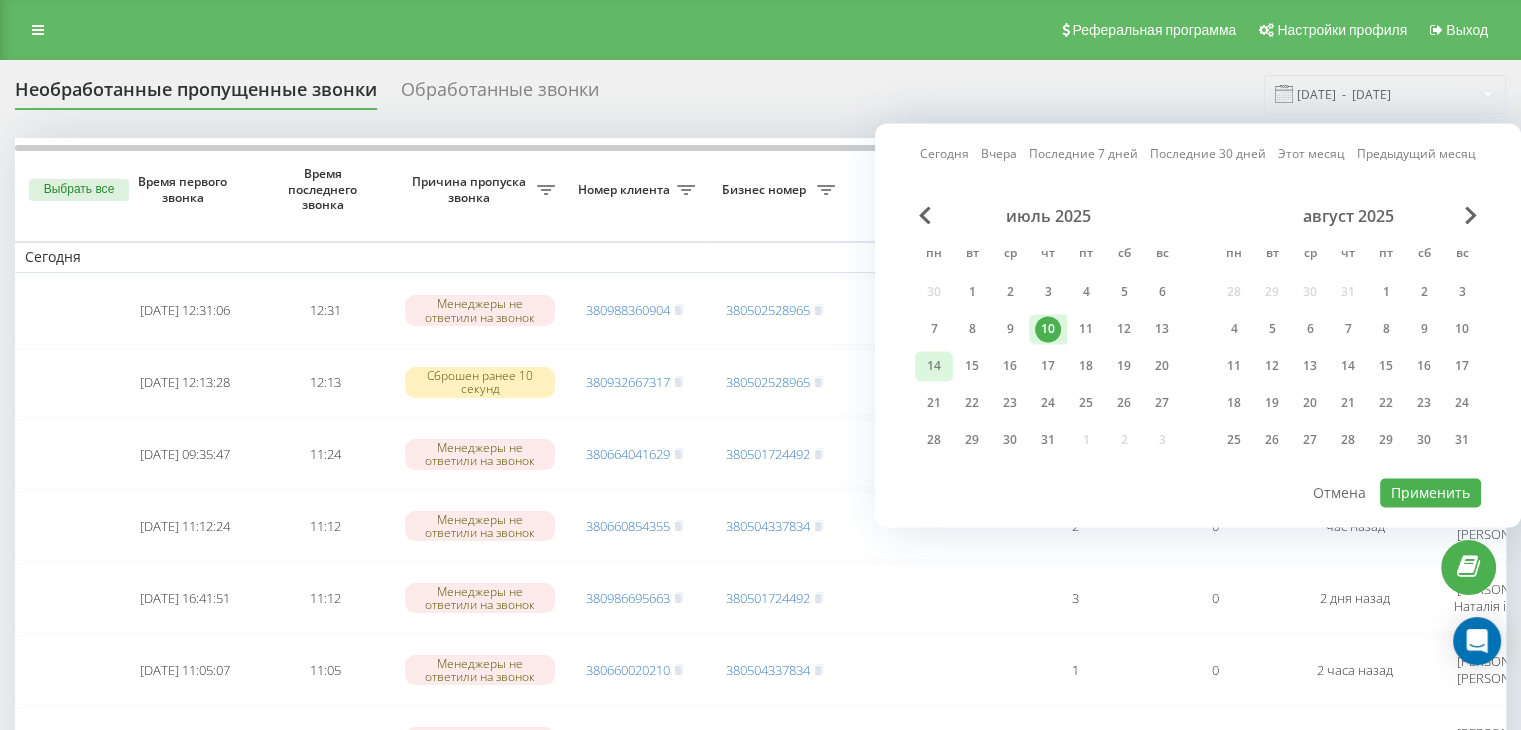 click on "14" at bounding box center (934, 366) 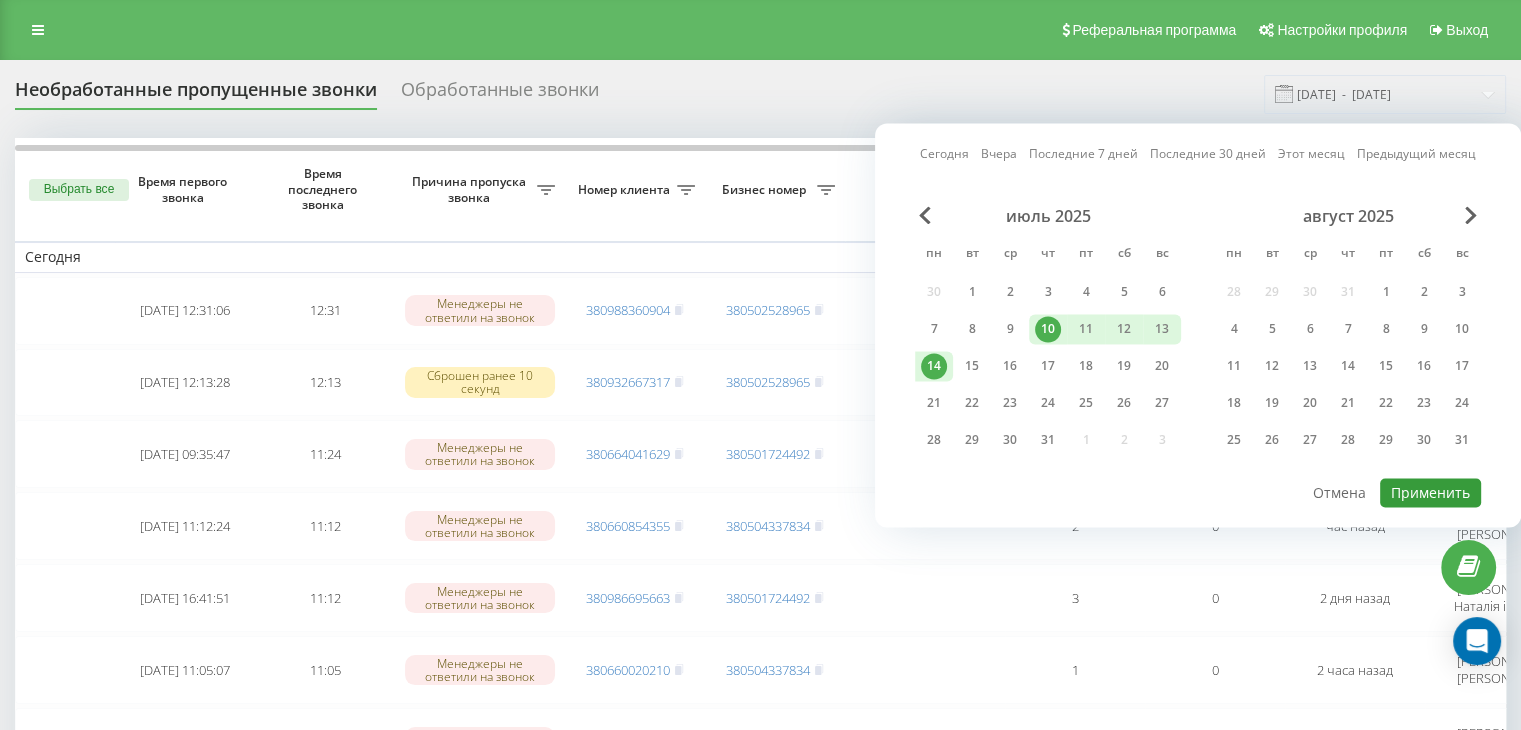 click on "Применить" at bounding box center (1430, 492) 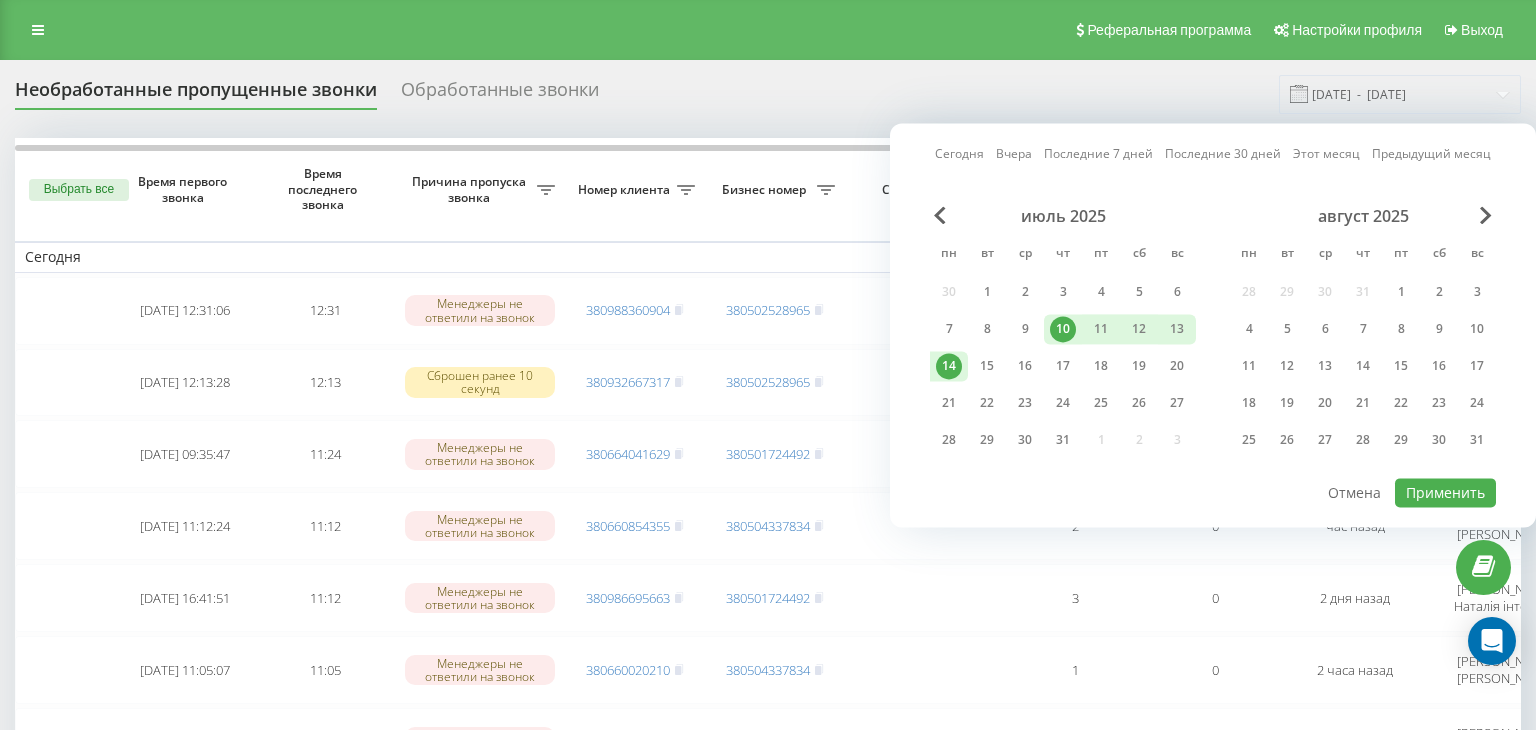 type on "10.07.2025  -  14.07.2025" 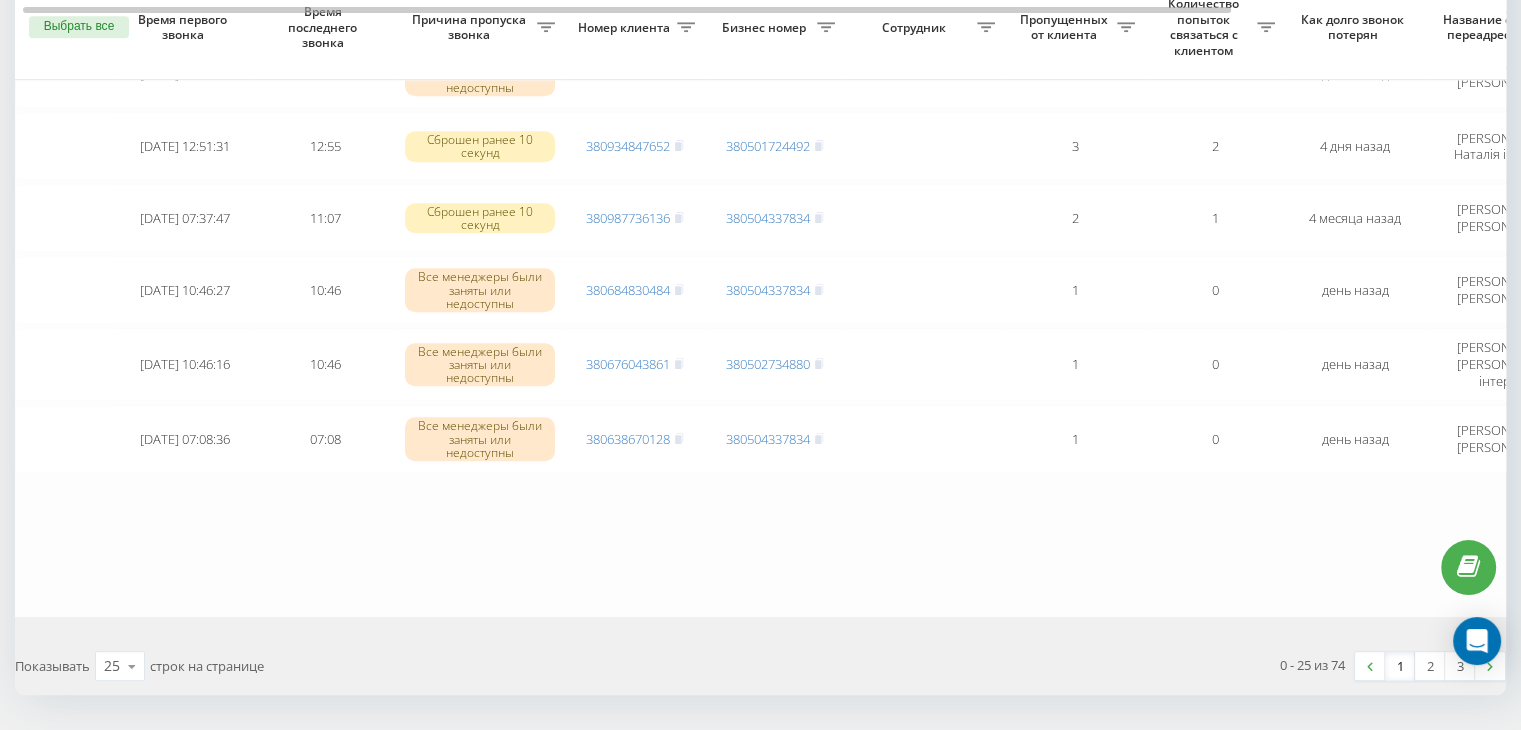 scroll, scrollTop: 1680, scrollLeft: 0, axis: vertical 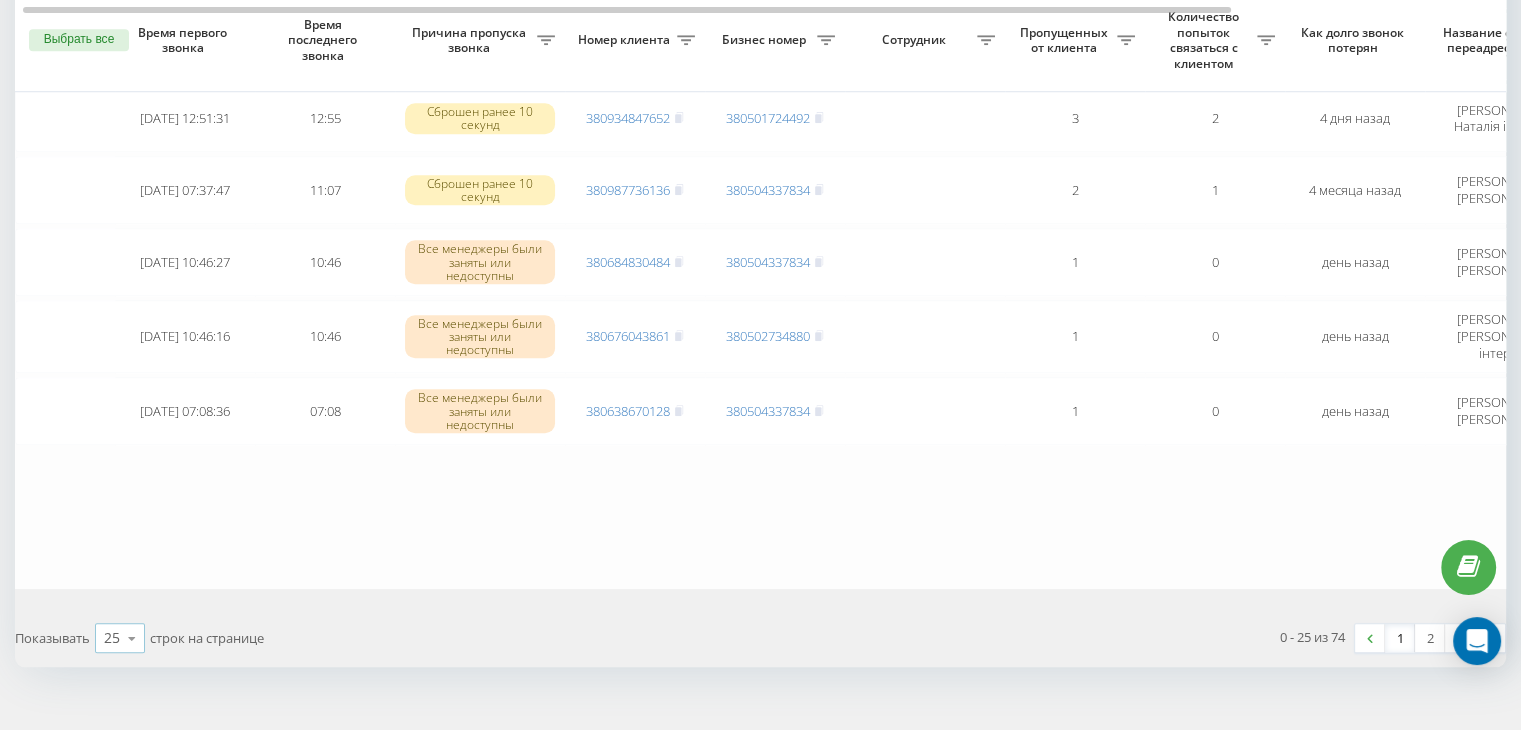 click at bounding box center (132, 638) 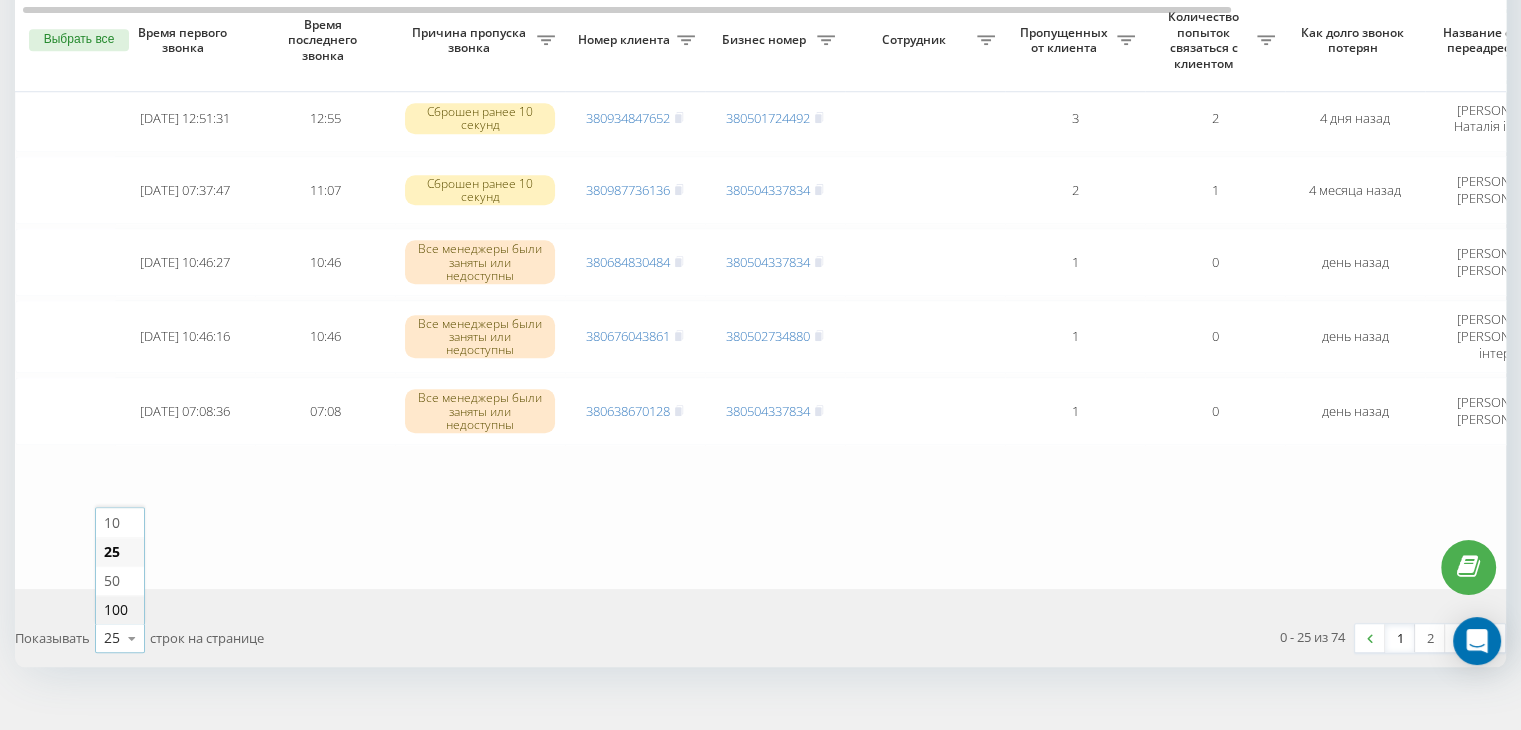 click on "100" at bounding box center [120, 609] 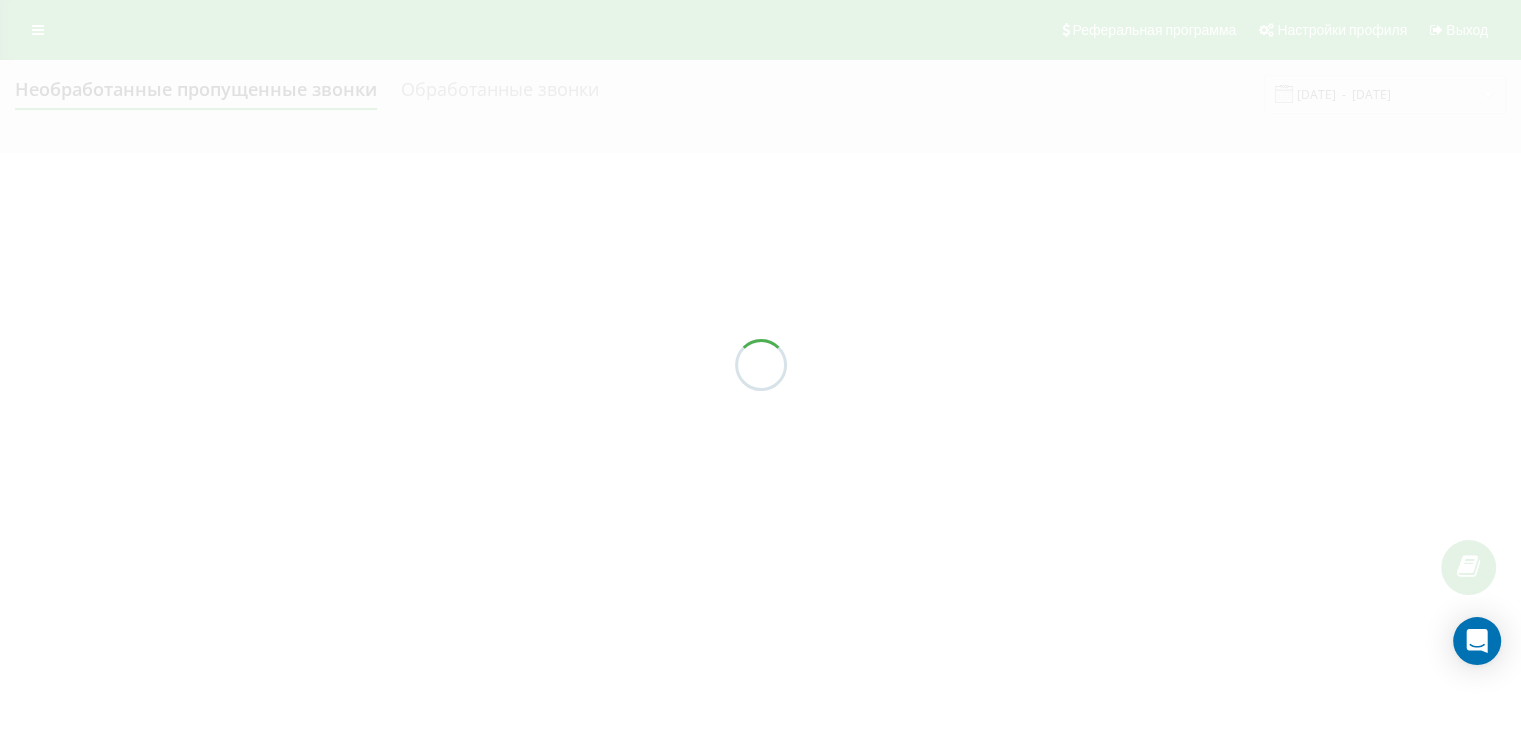 scroll, scrollTop: 0, scrollLeft: 0, axis: both 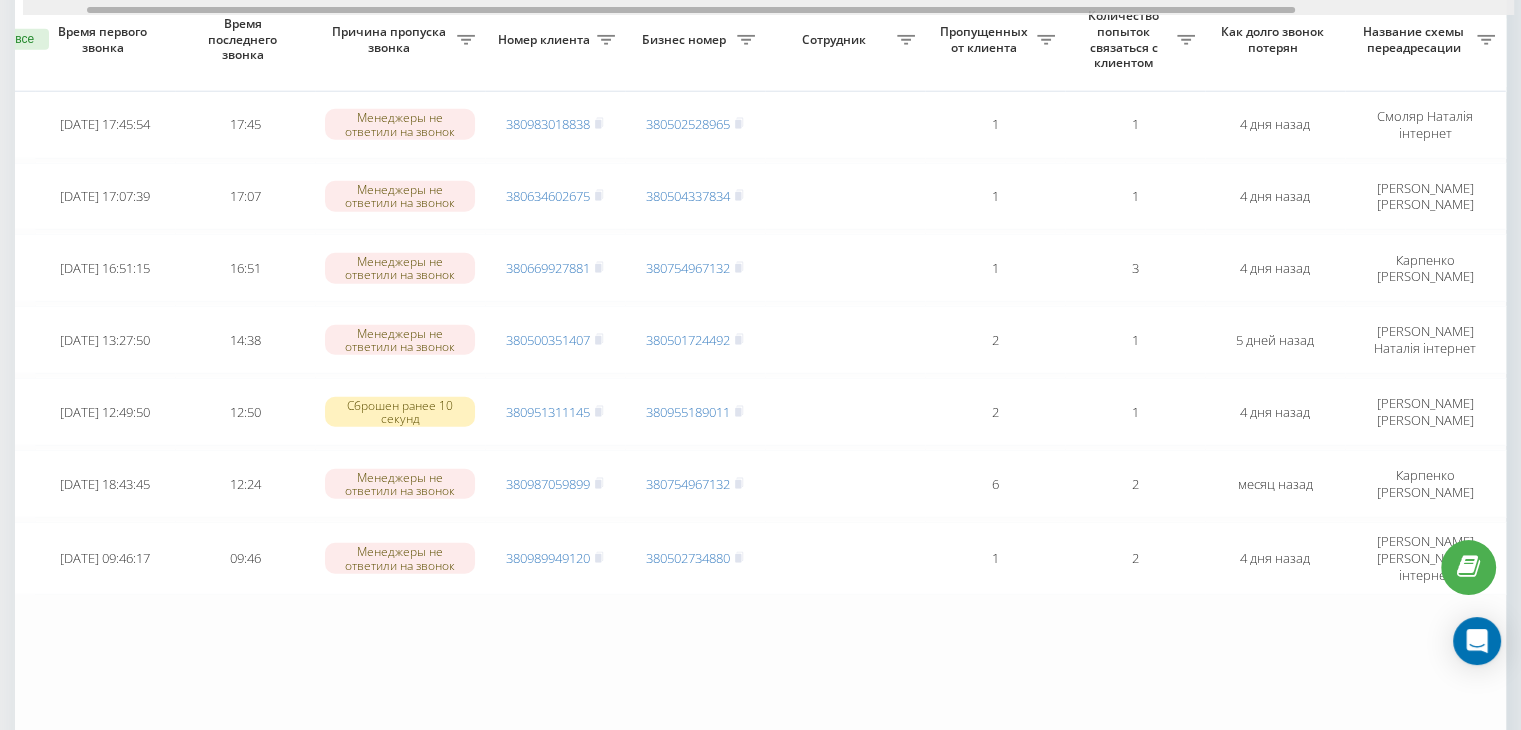 drag, startPoint x: 881, startPoint y: 12, endPoint x: 947, endPoint y: 17, distance: 66.189125 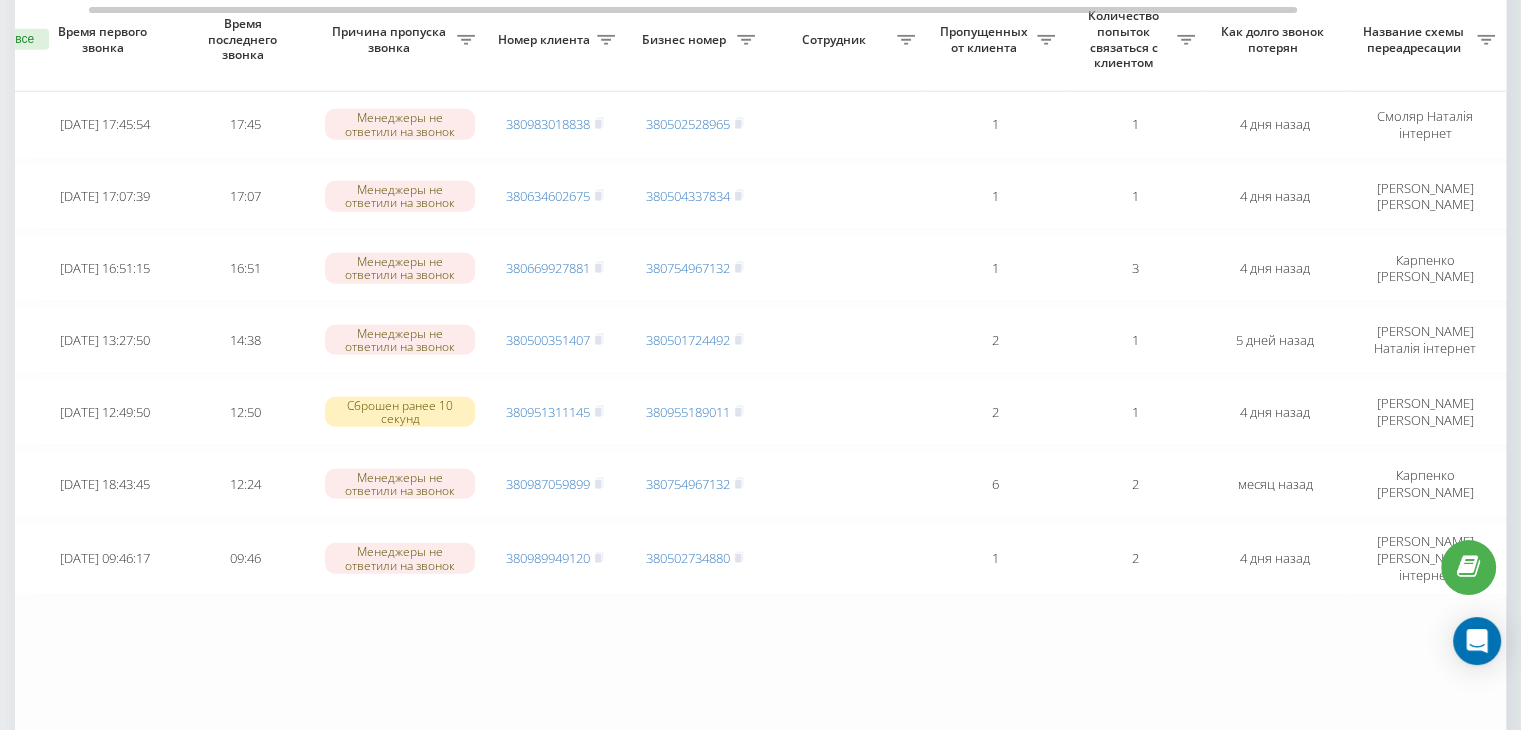 scroll, scrollTop: 0, scrollLeft: 81, axis: horizontal 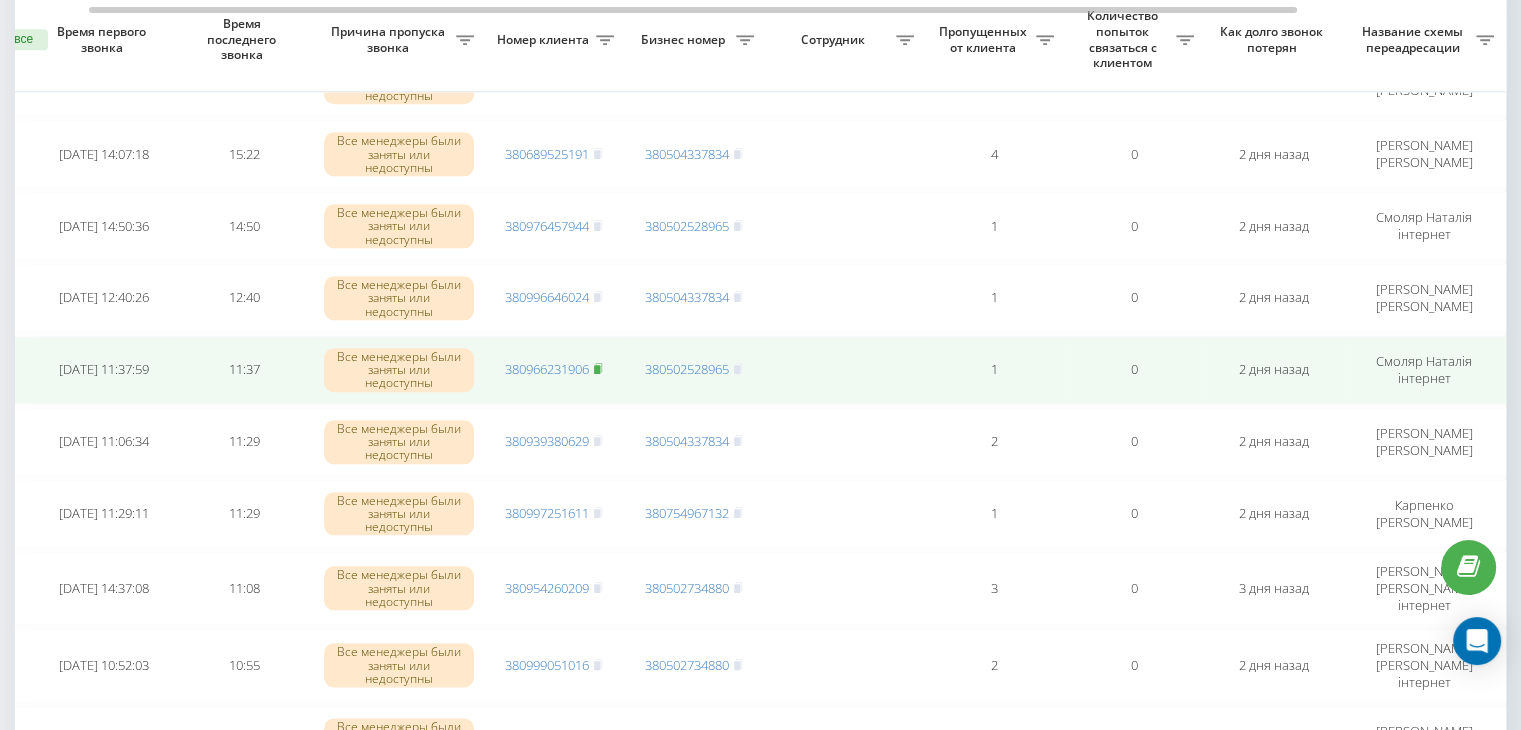 click 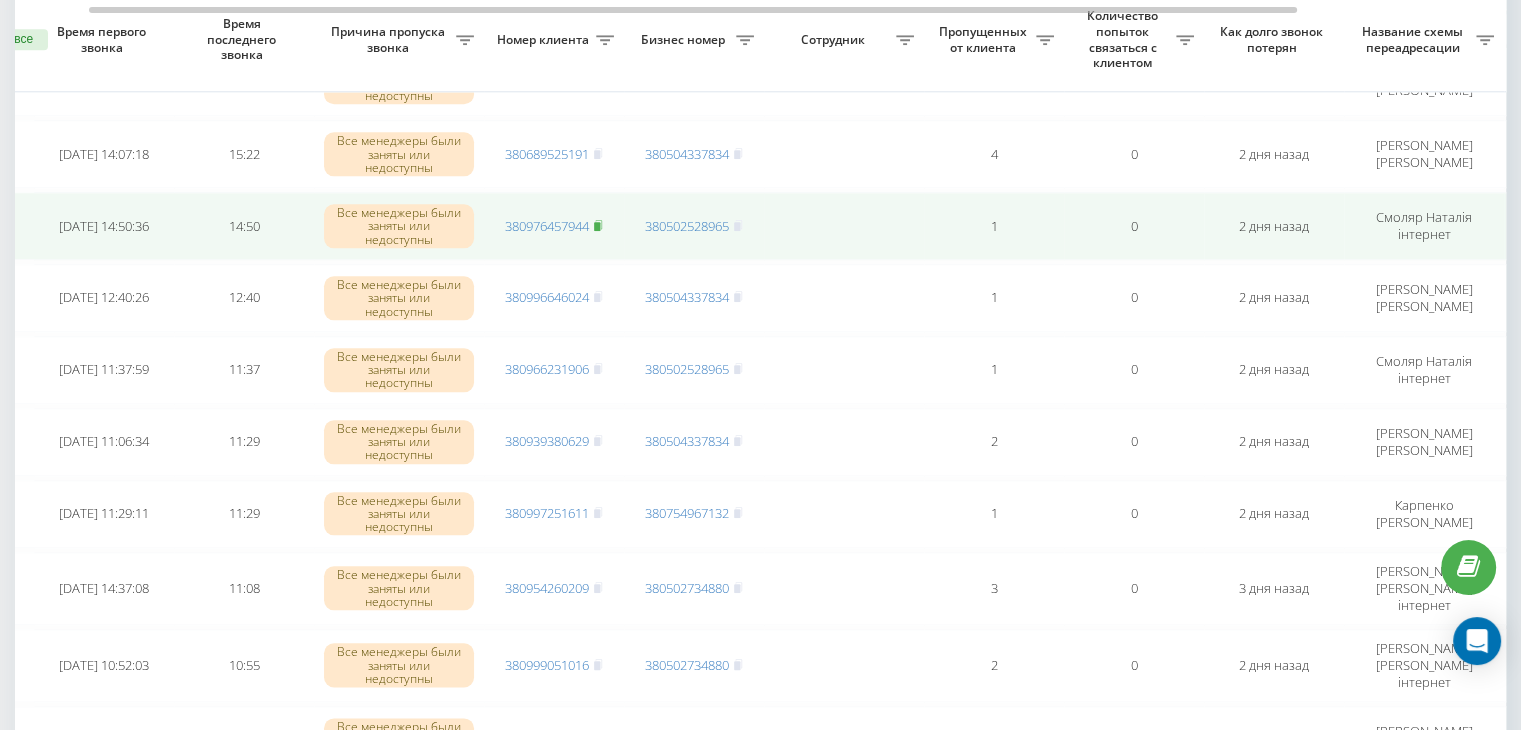 click 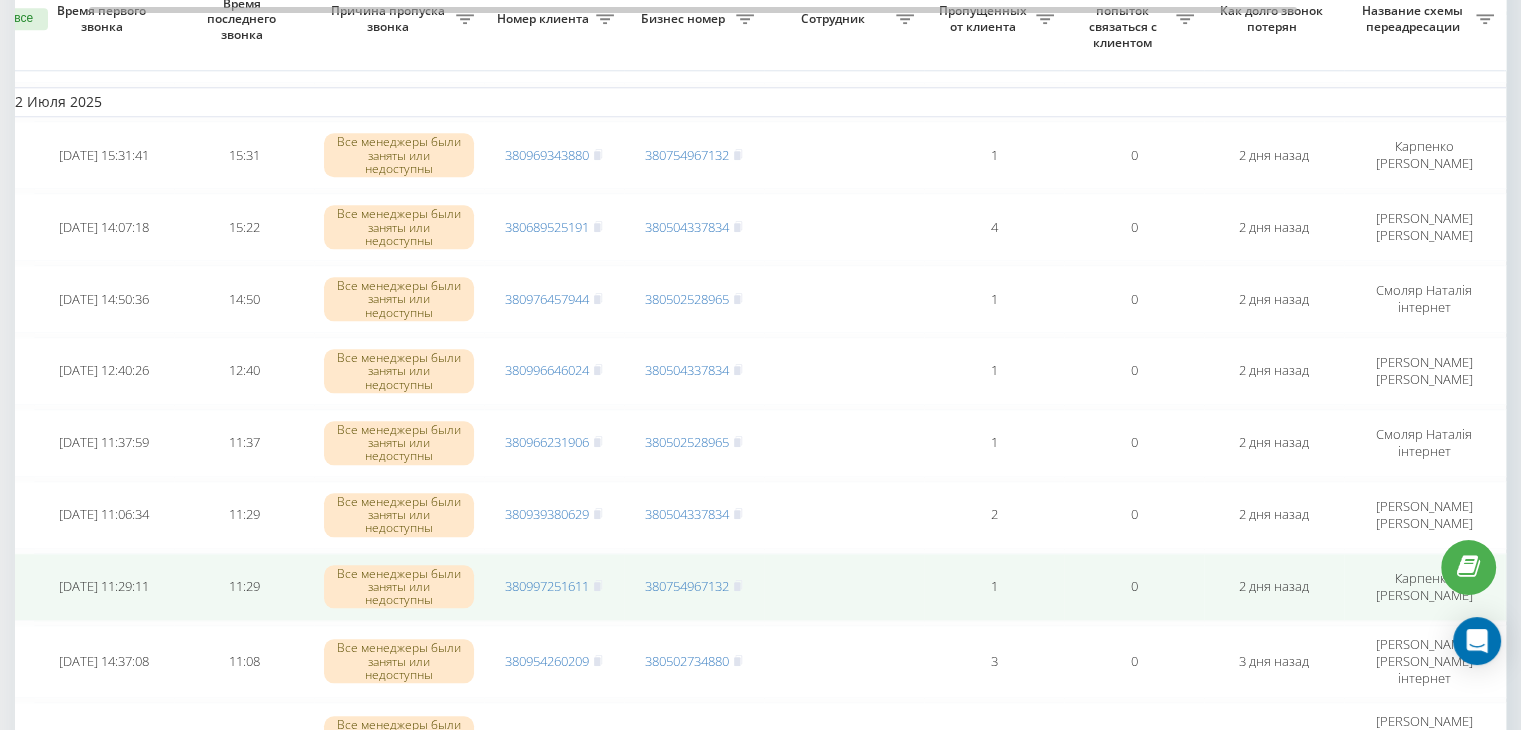 scroll, scrollTop: 2087, scrollLeft: 0, axis: vertical 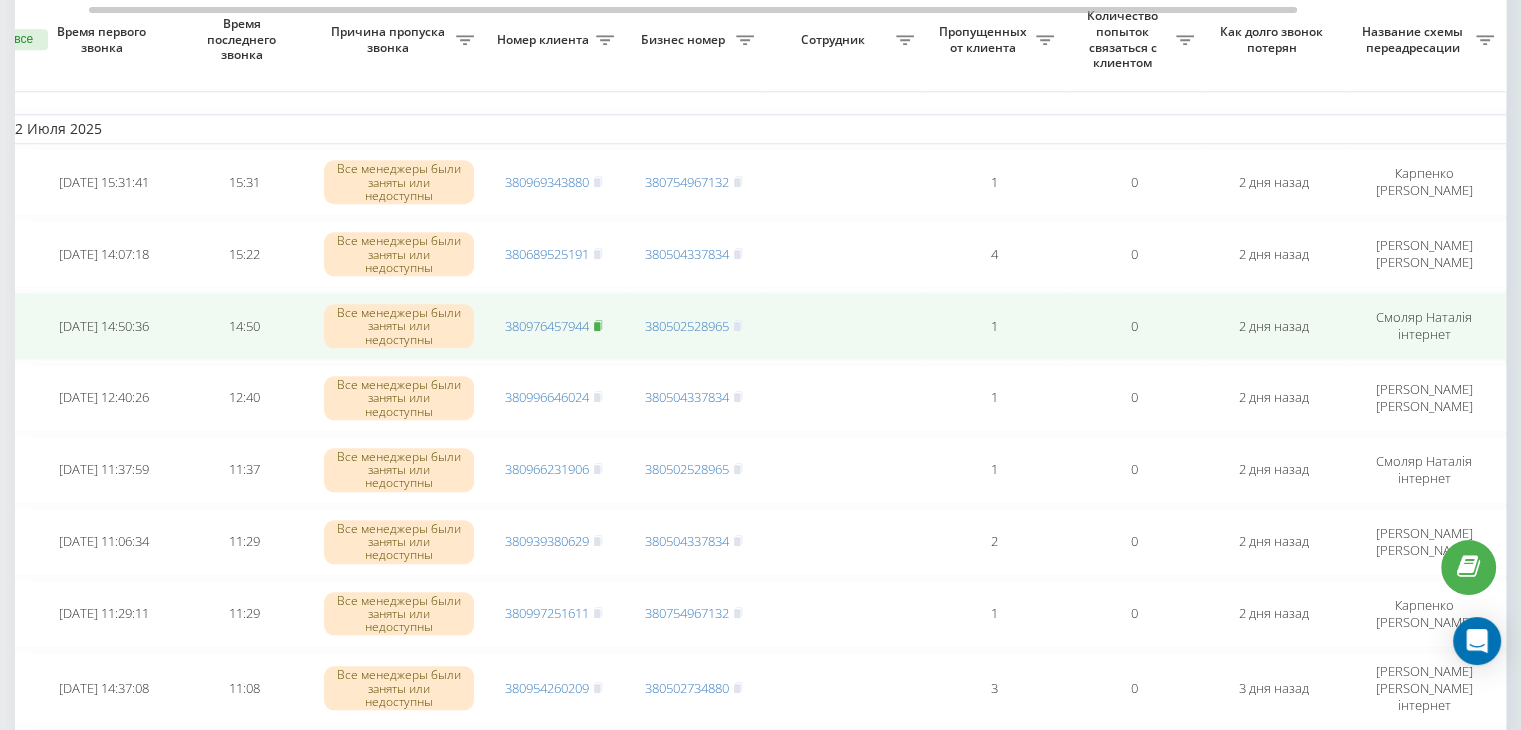 click 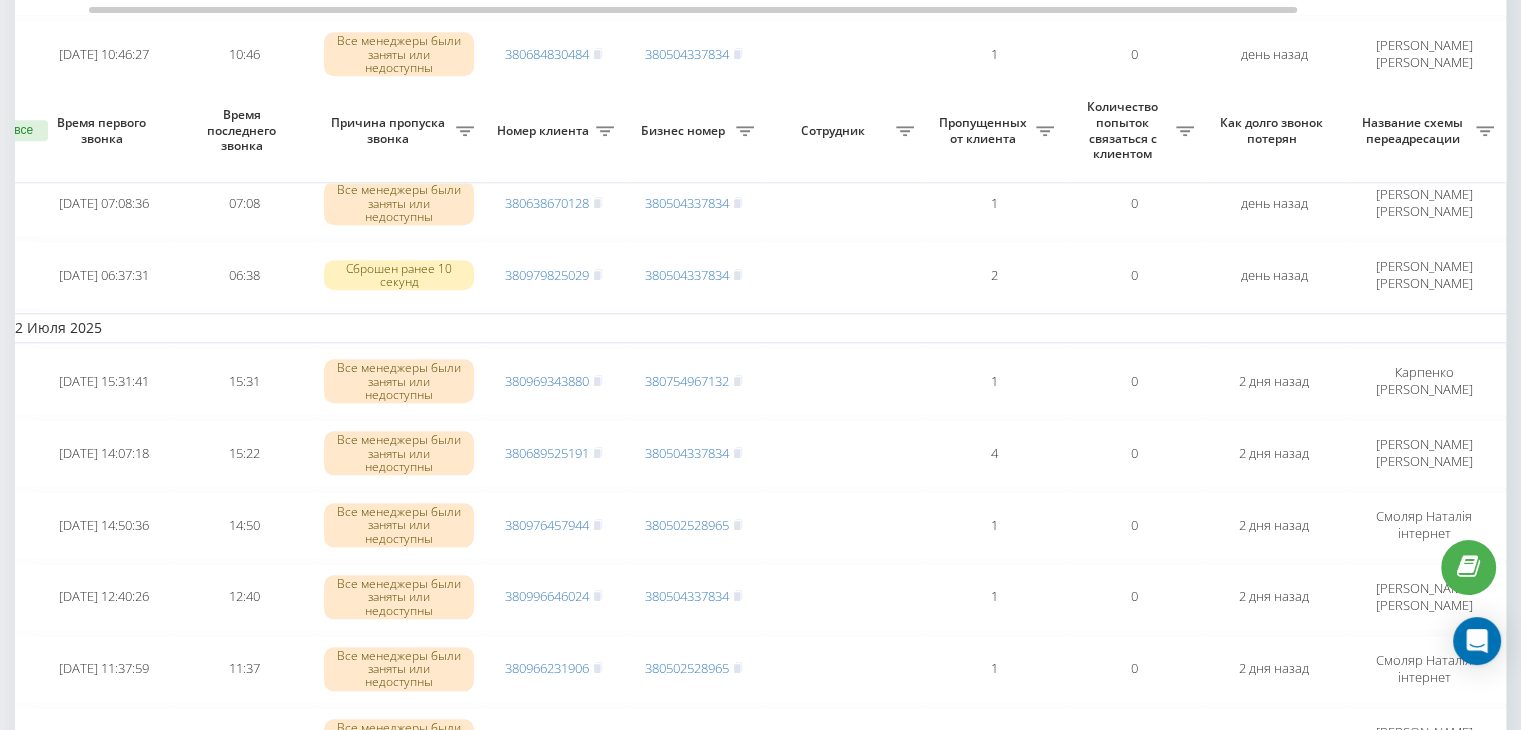 scroll, scrollTop: 1887, scrollLeft: 0, axis: vertical 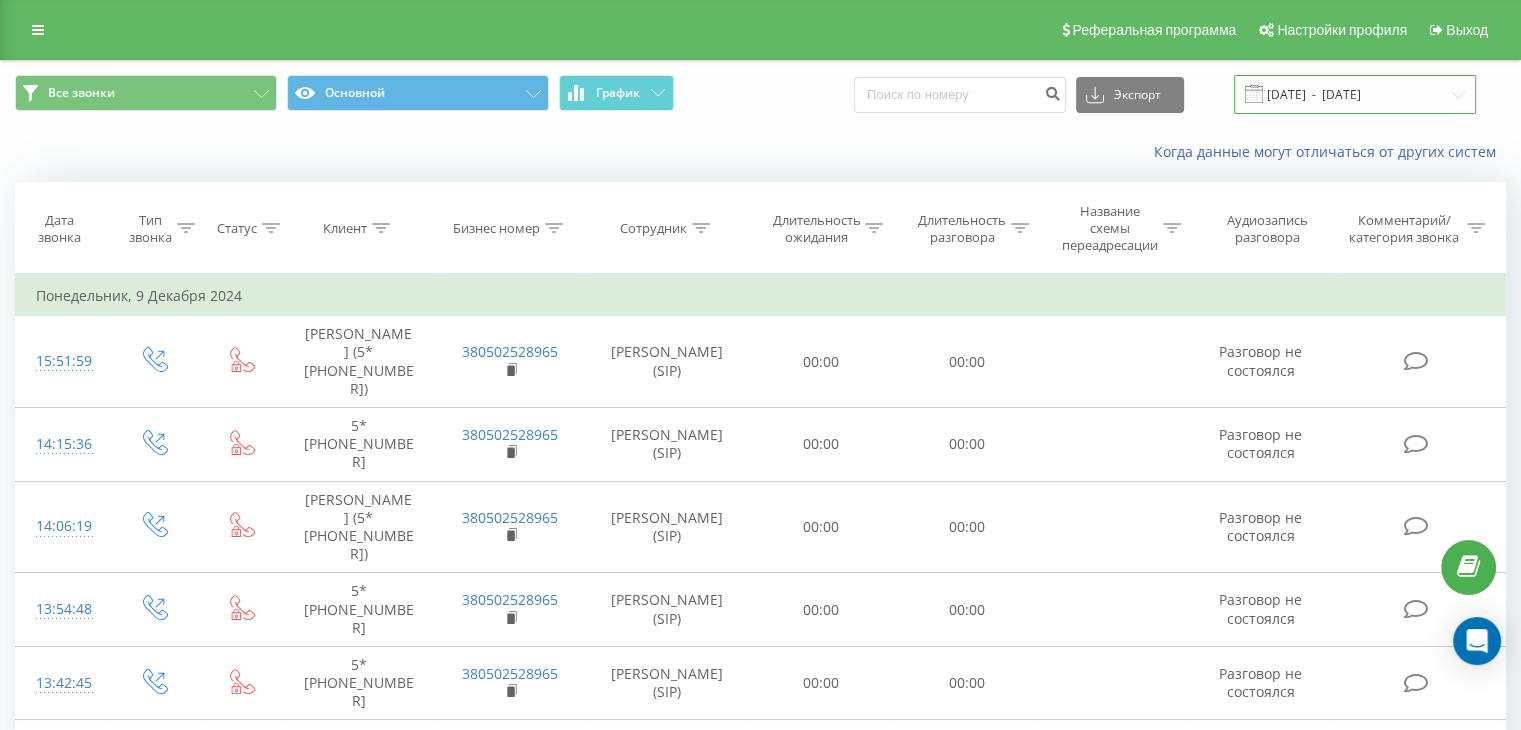 click on "[DATE]  -  [DATE]" at bounding box center (1355, 94) 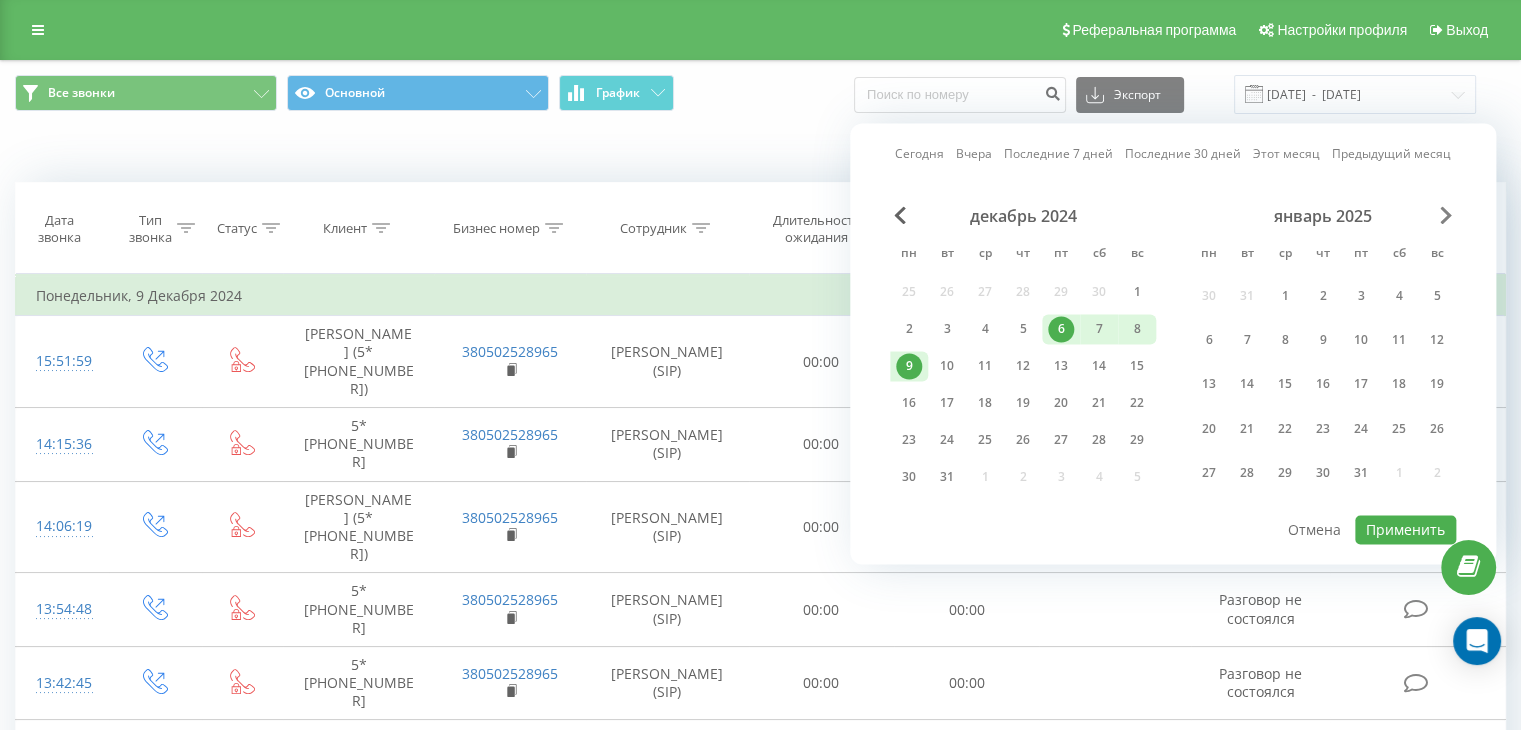 drag, startPoint x: 1456, startPoint y: 214, endPoint x: 1445, endPoint y: 212, distance: 11.18034 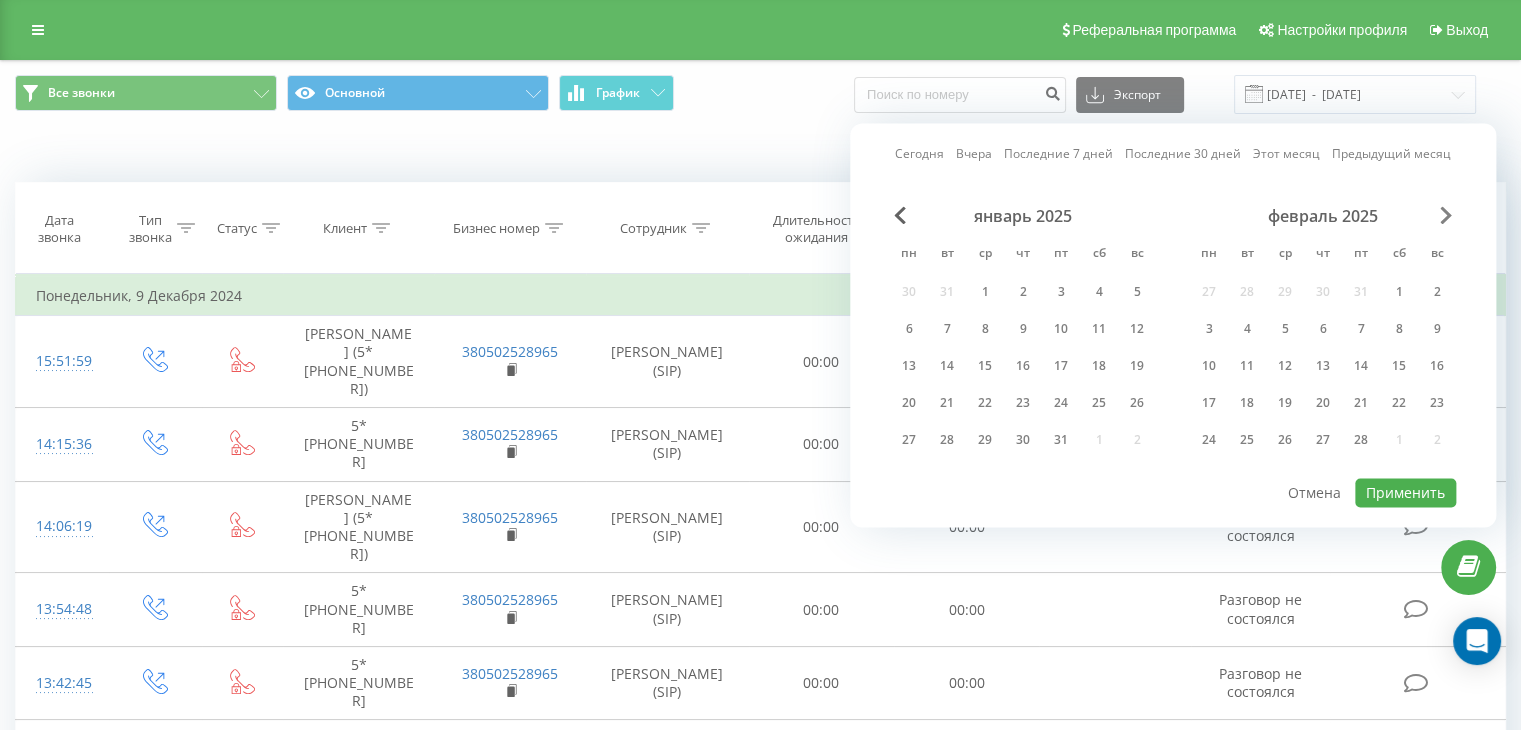 click at bounding box center [1446, 215] 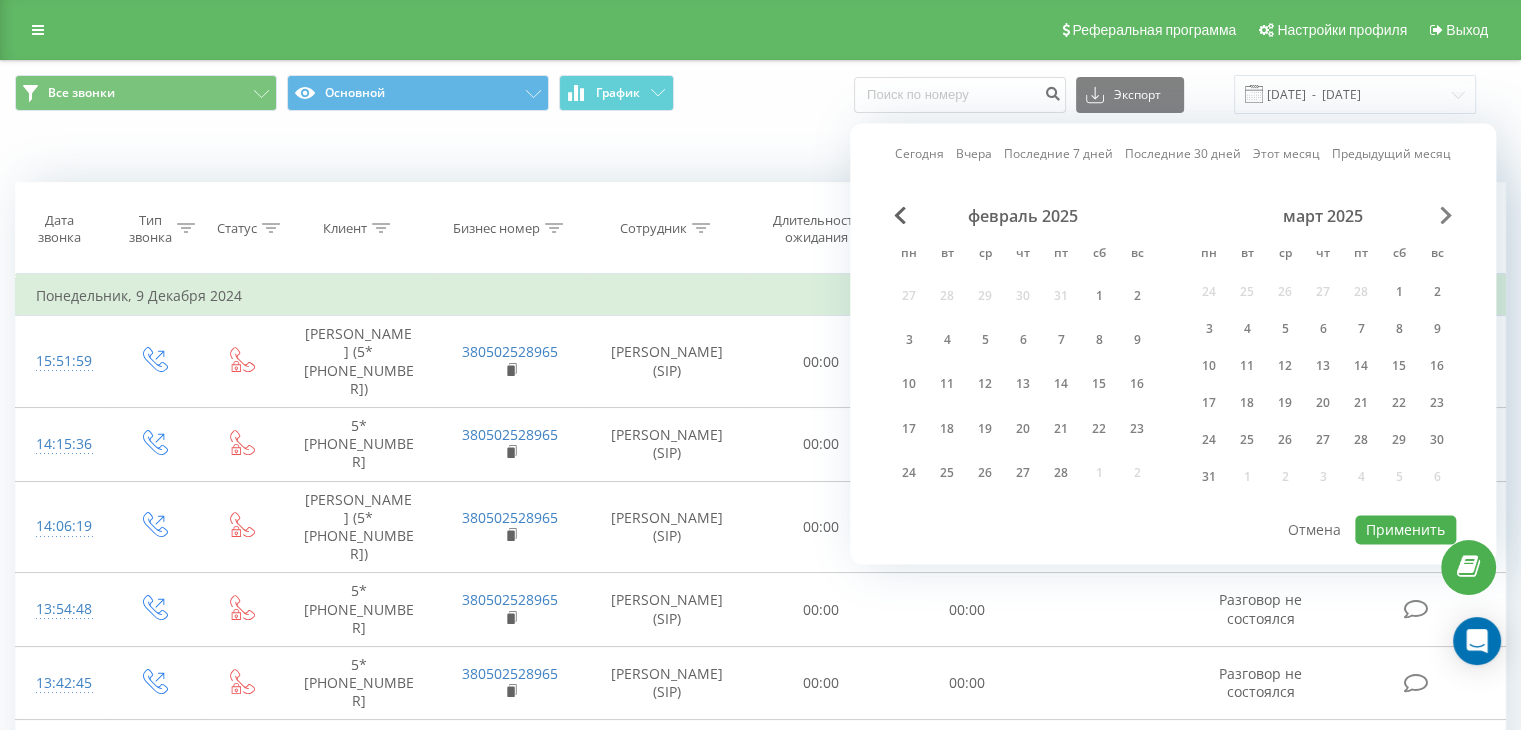 click at bounding box center (1446, 215) 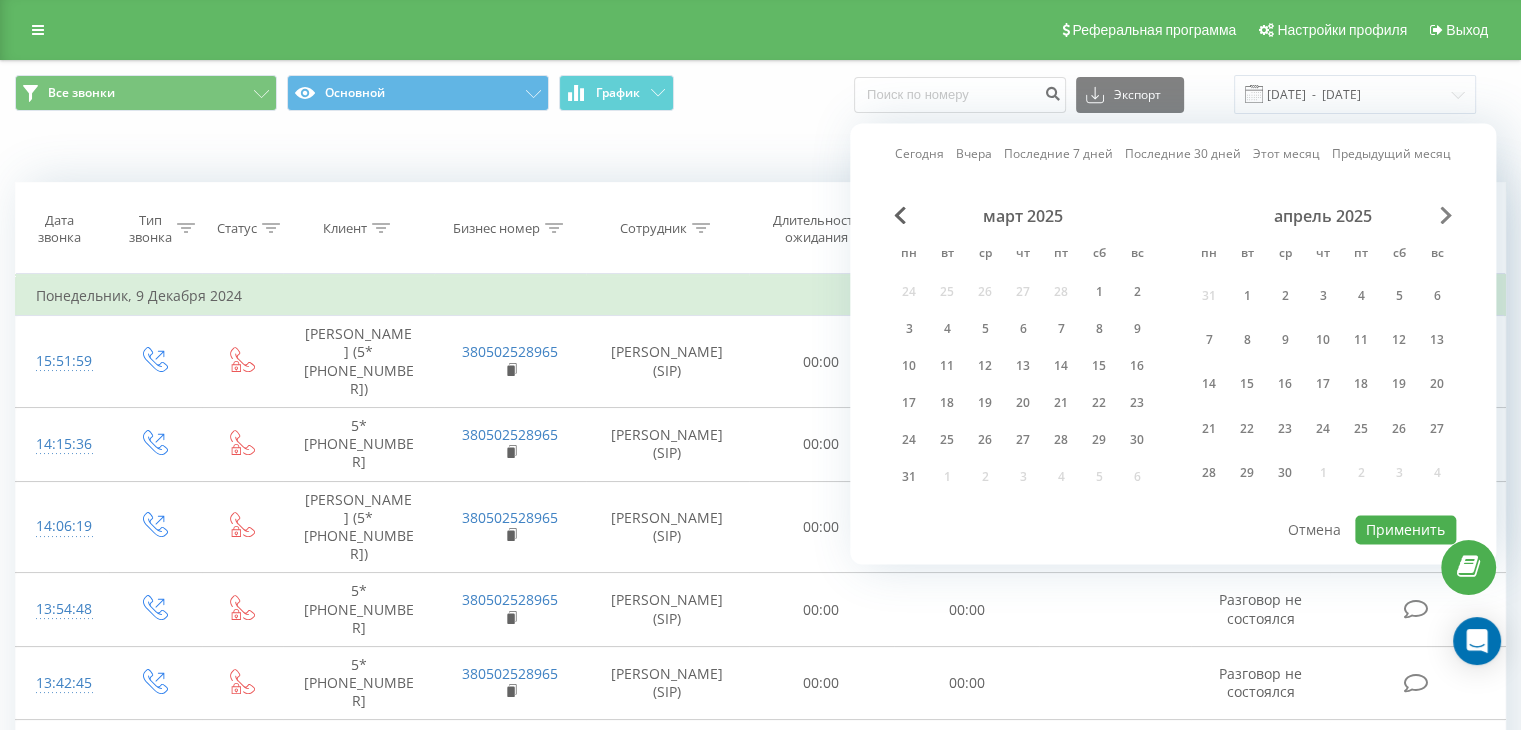 click at bounding box center (1446, 215) 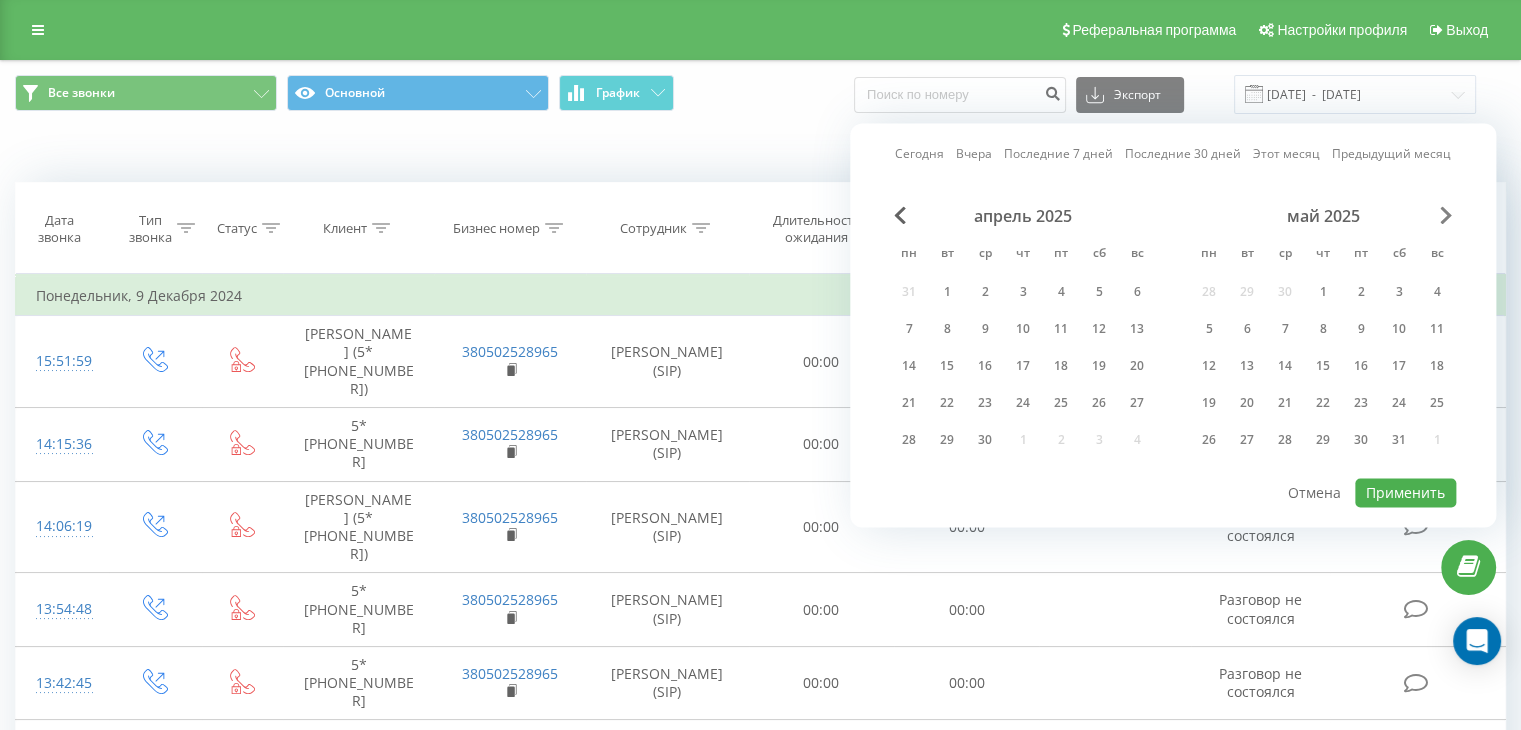click at bounding box center [1446, 215] 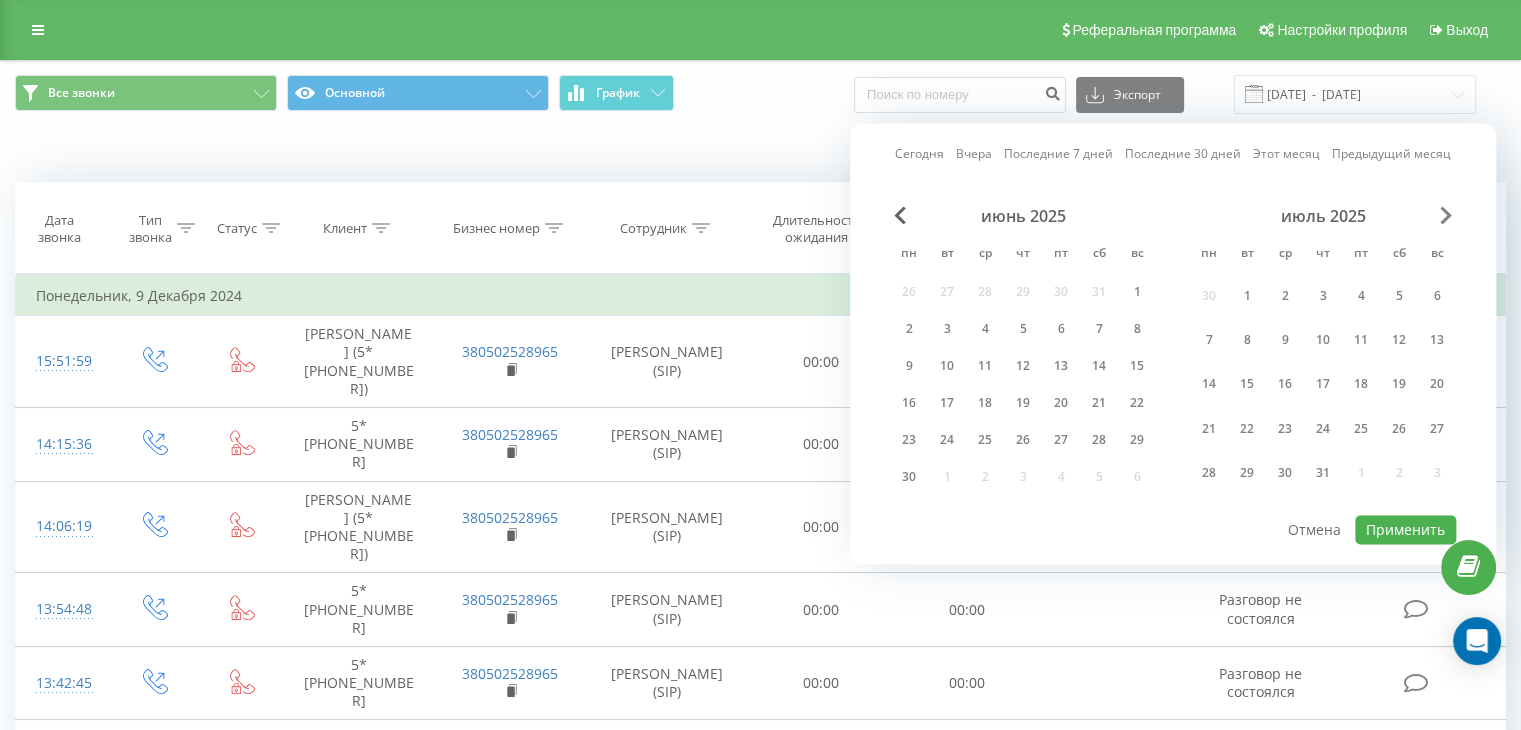 click at bounding box center [1446, 215] 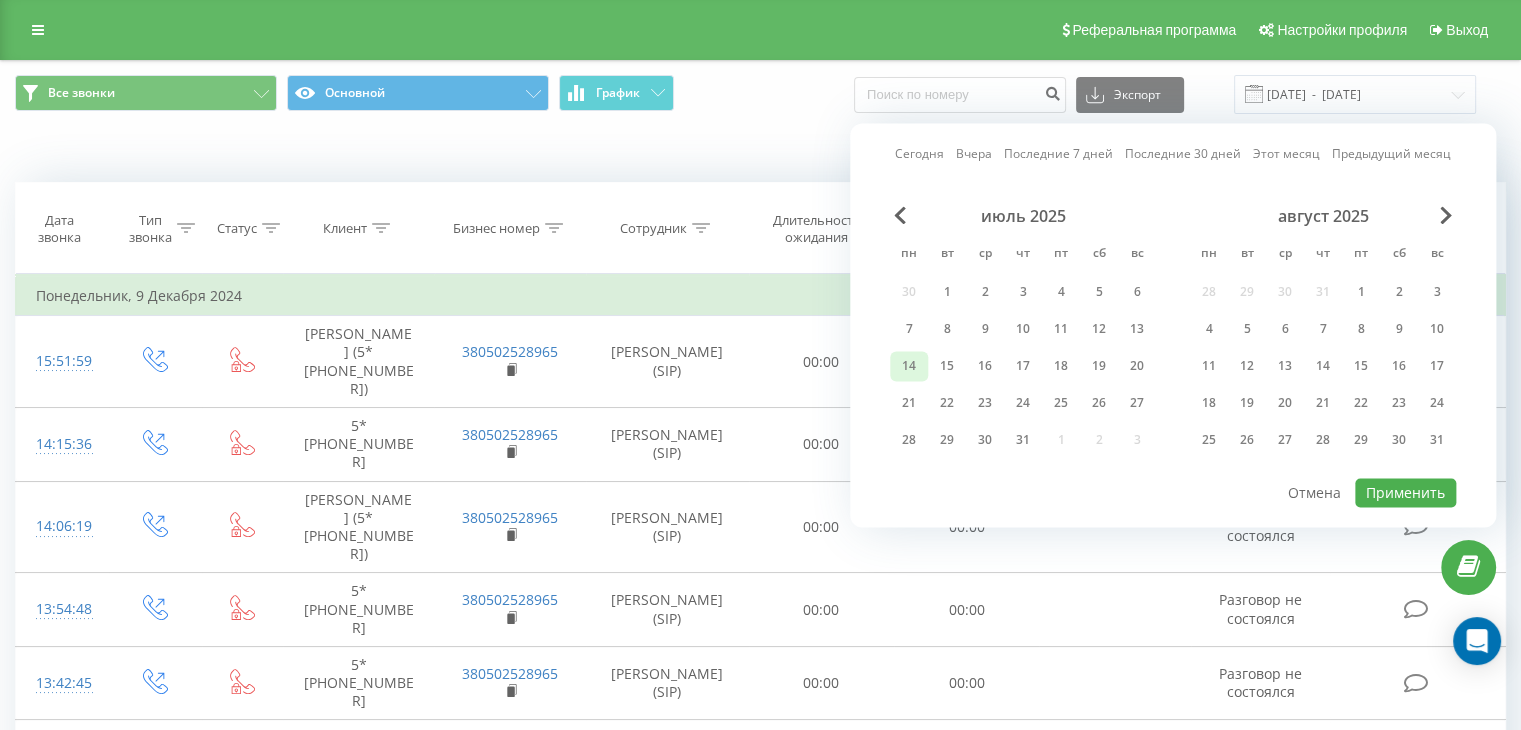 click on "14" at bounding box center [909, 366] 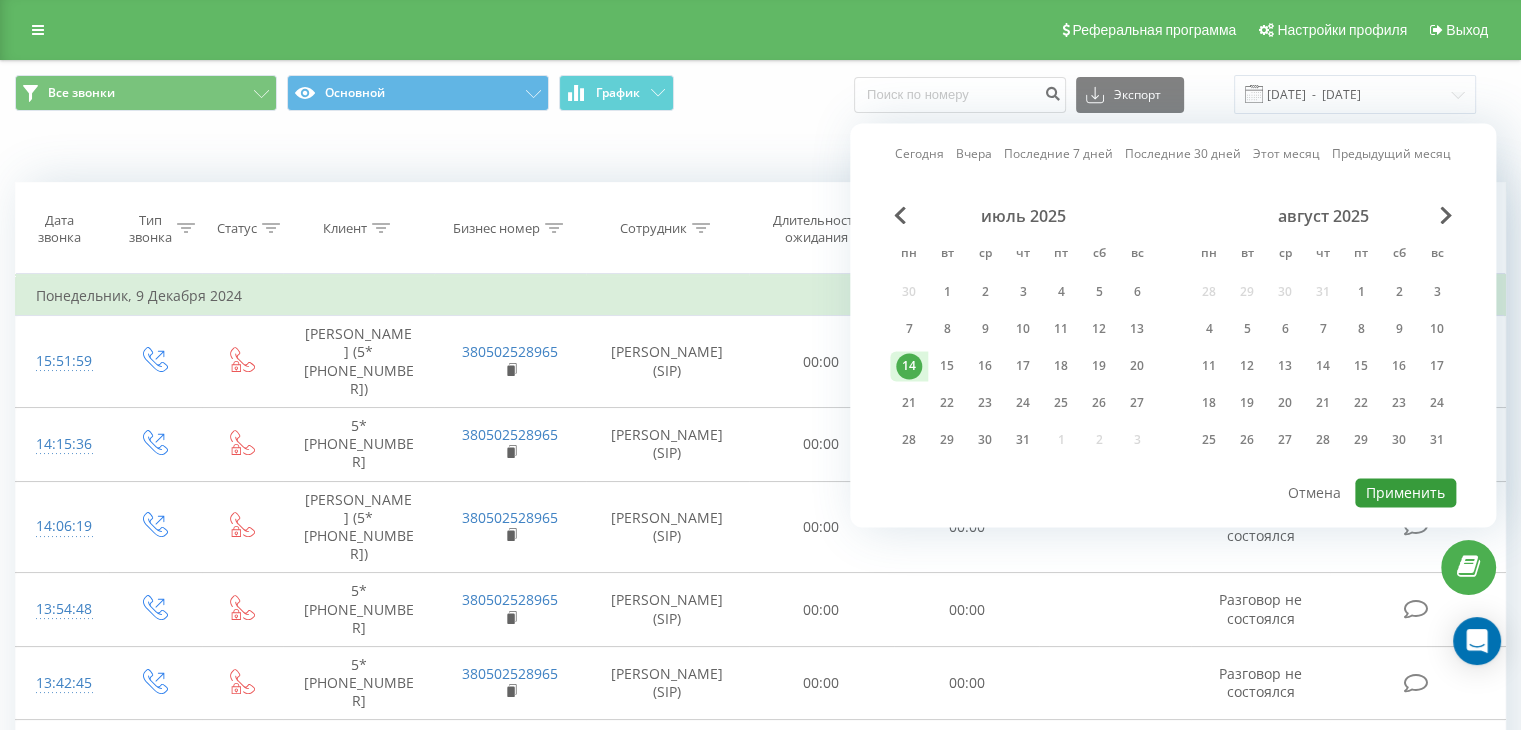 click on "Применить" at bounding box center [1405, 492] 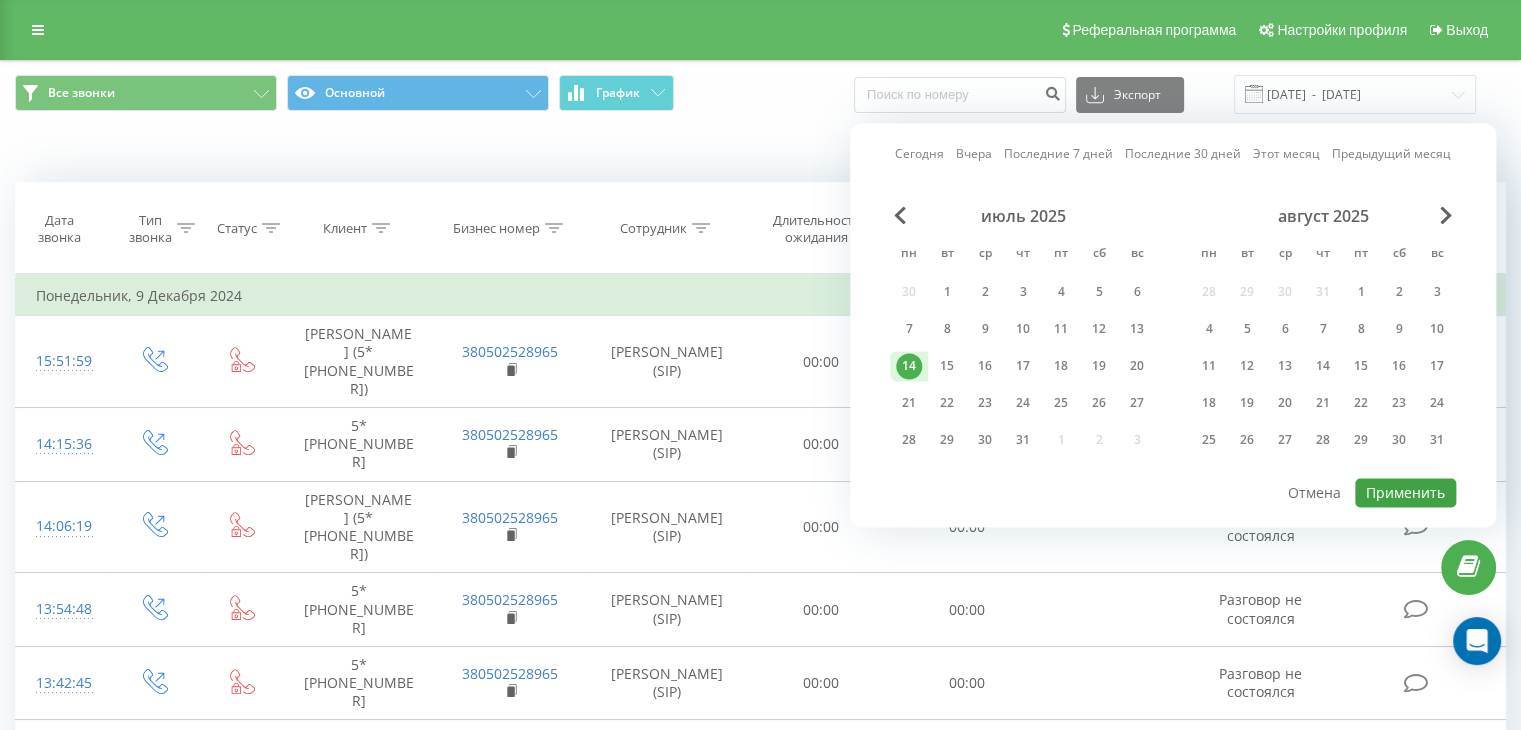 type on "14.07.2025  -  14.07.2025" 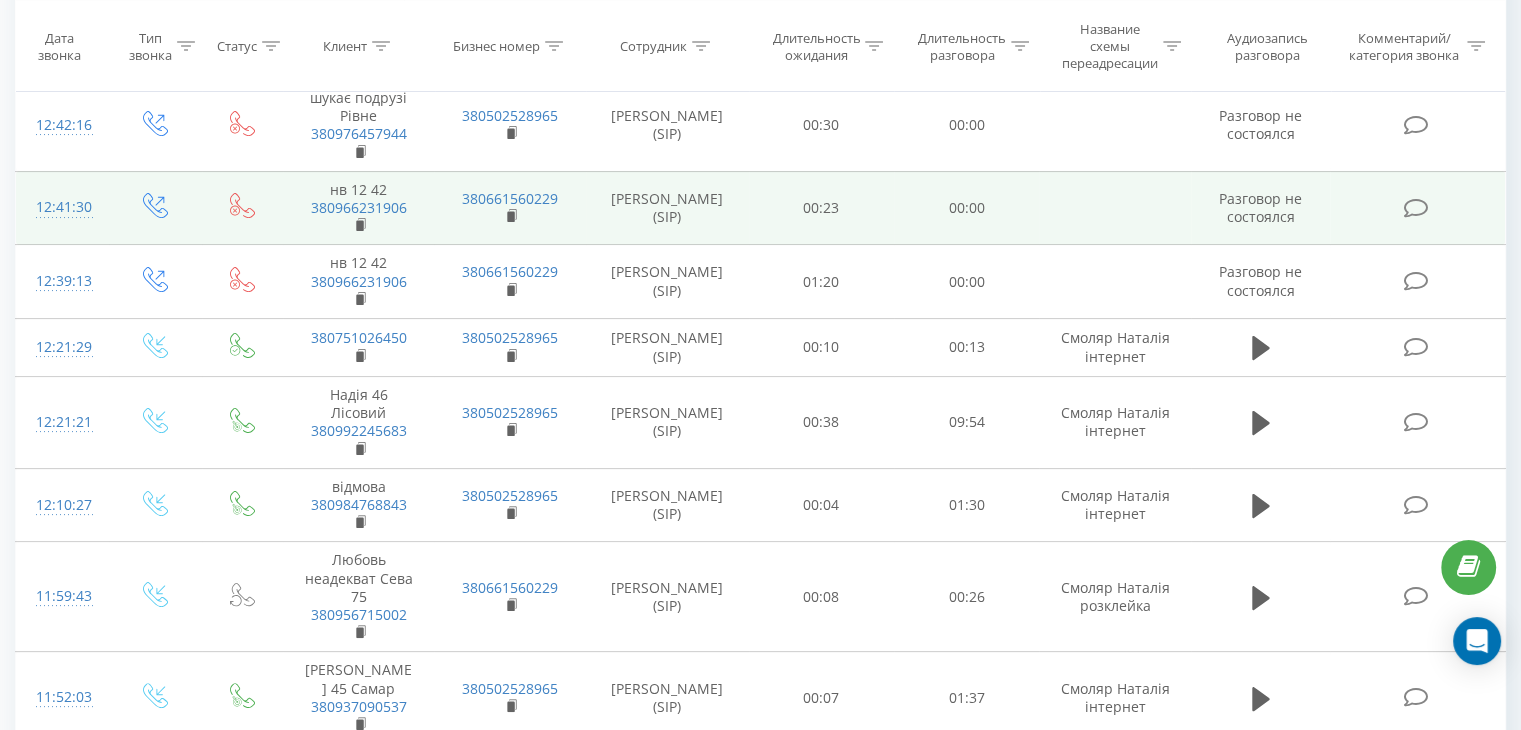 scroll, scrollTop: 300, scrollLeft: 0, axis: vertical 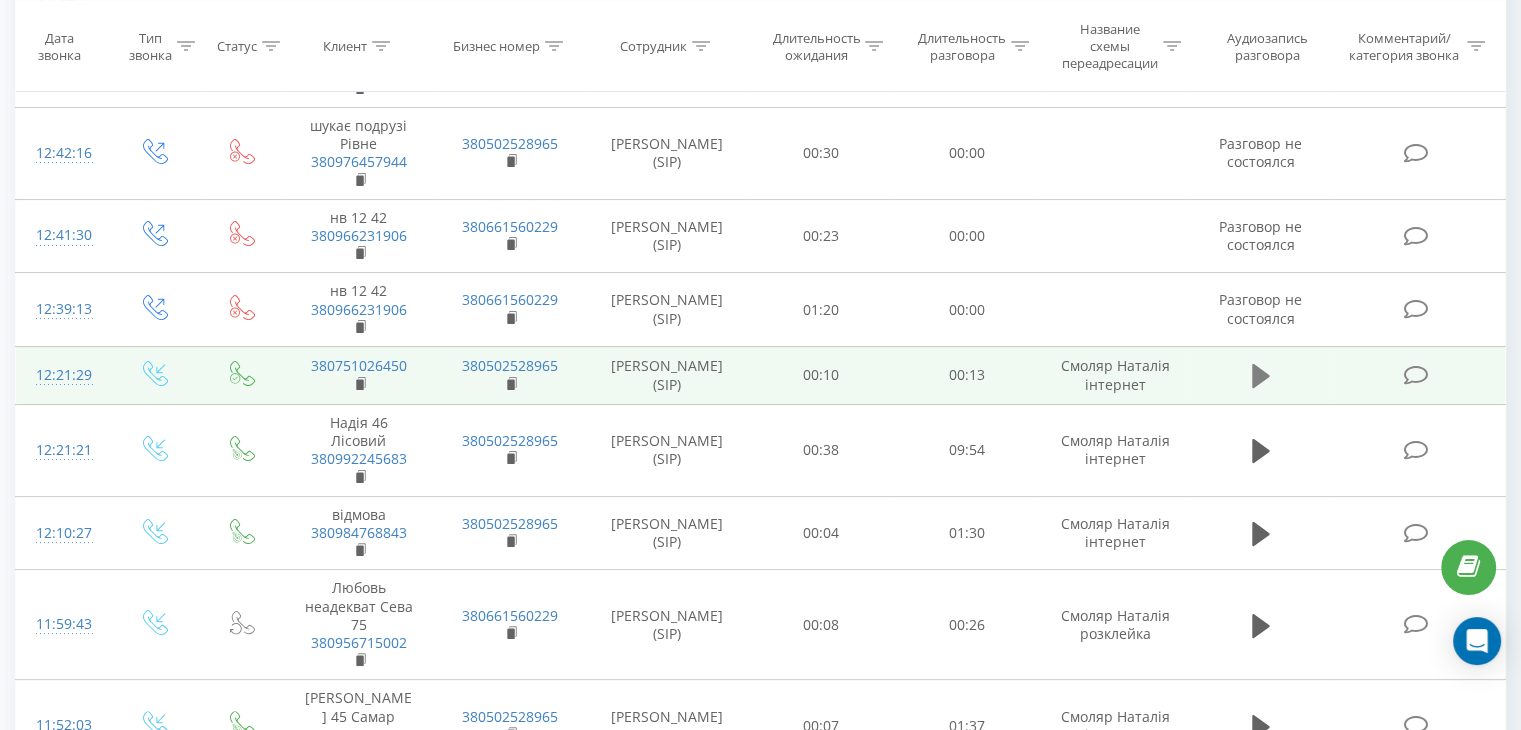 click 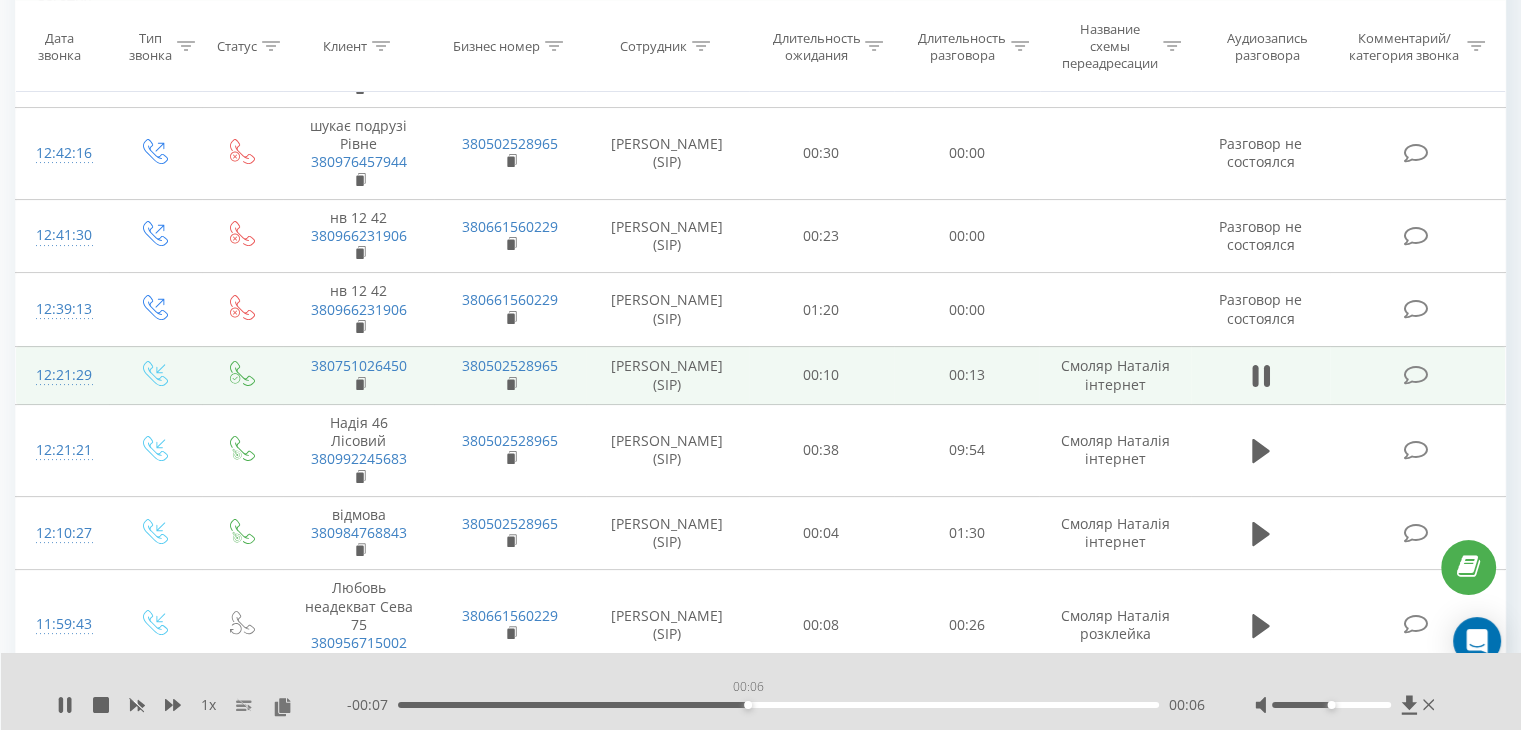 click on "00:06" at bounding box center [778, 705] 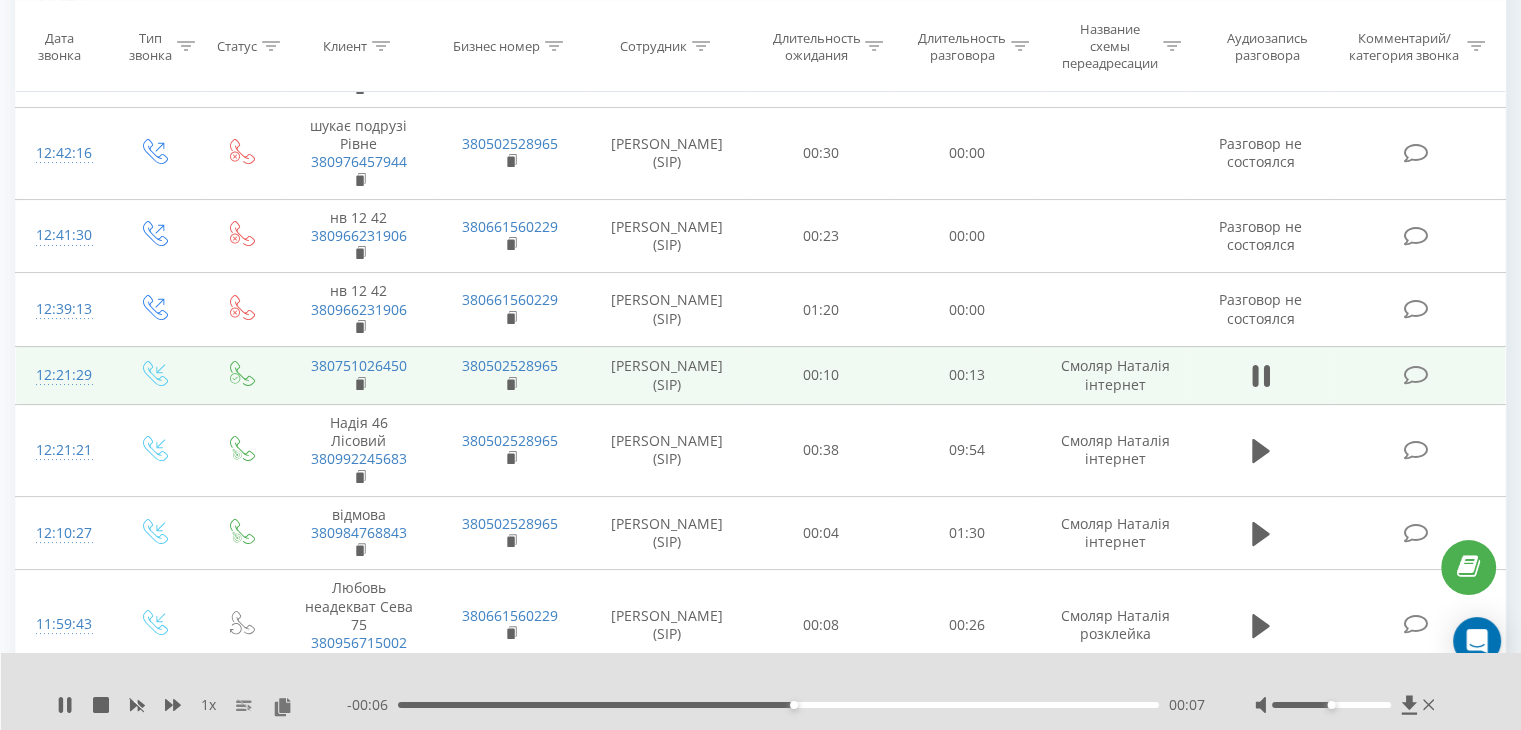 click on "00:07" at bounding box center [794, 705] 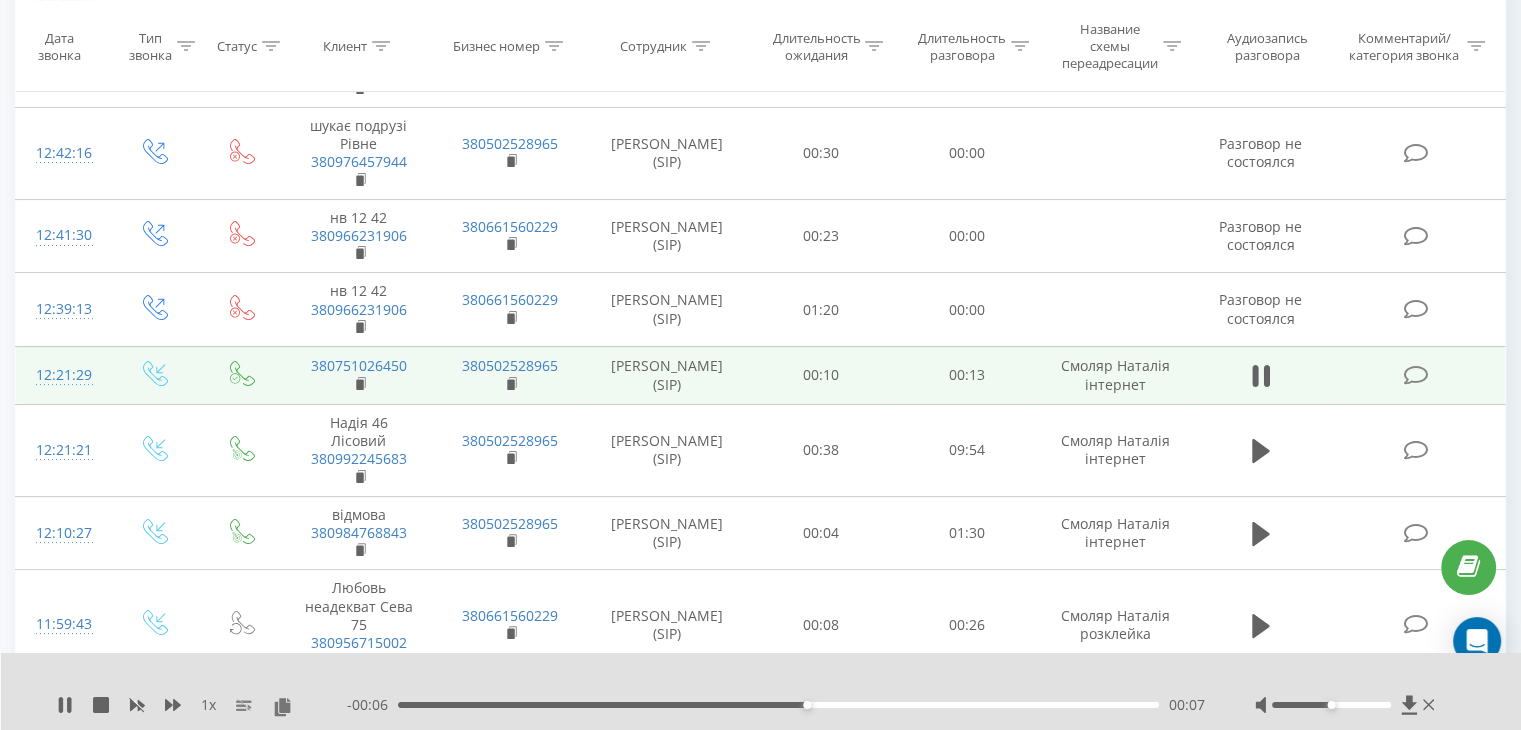 click on "00:07" at bounding box center (778, 705) 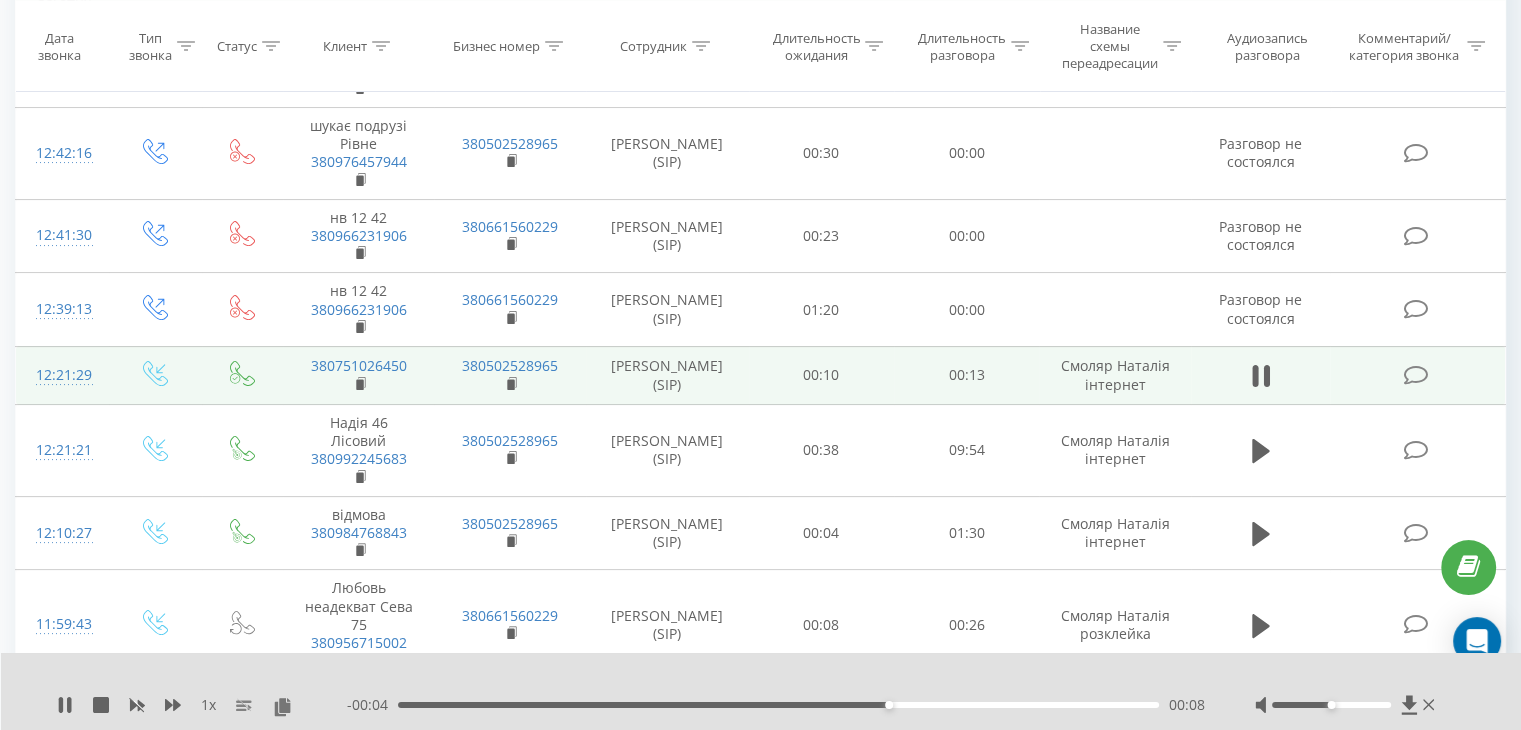 click on "- 00:04 00:08   00:08" at bounding box center [776, 705] 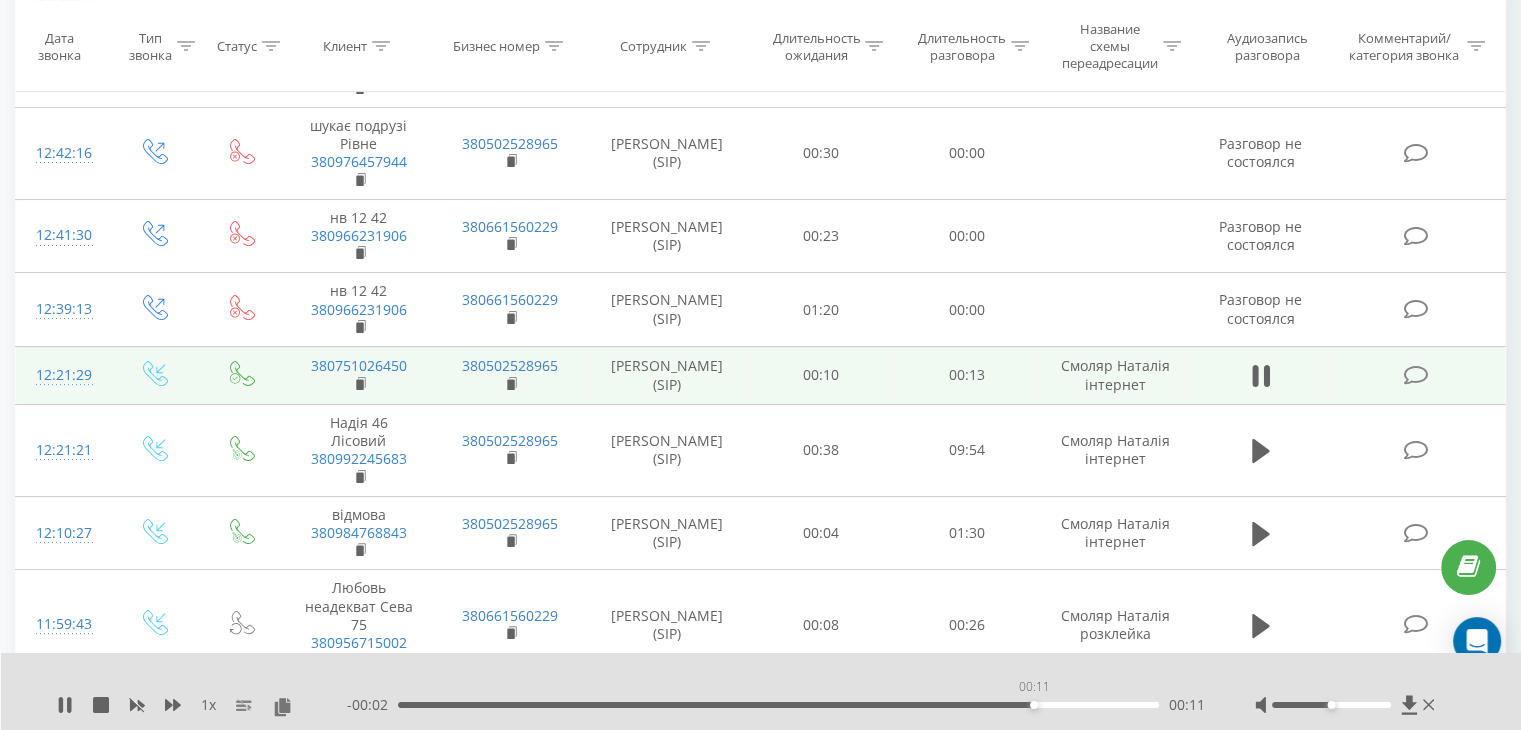 click on "00:11" at bounding box center [778, 705] 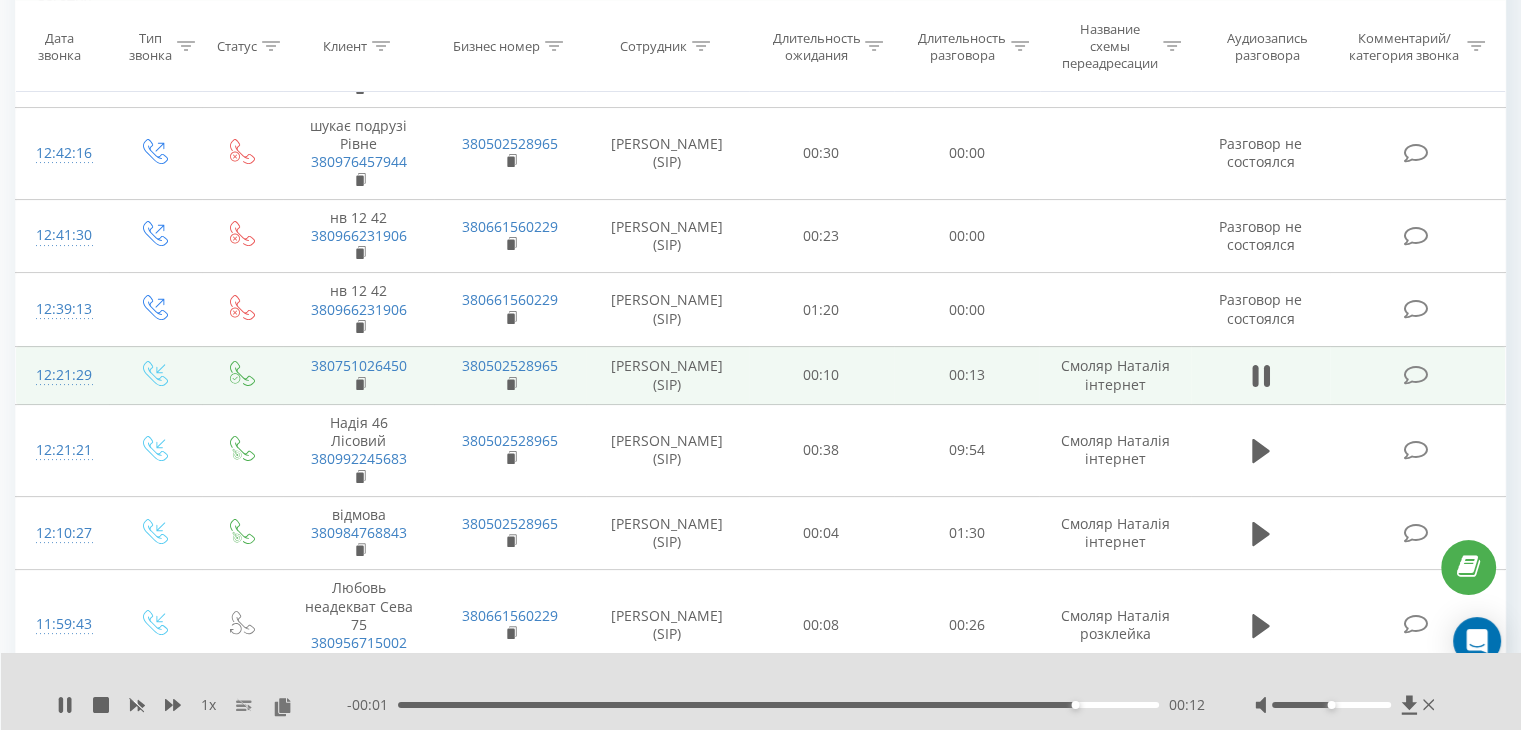 click on "00:12" at bounding box center [778, 705] 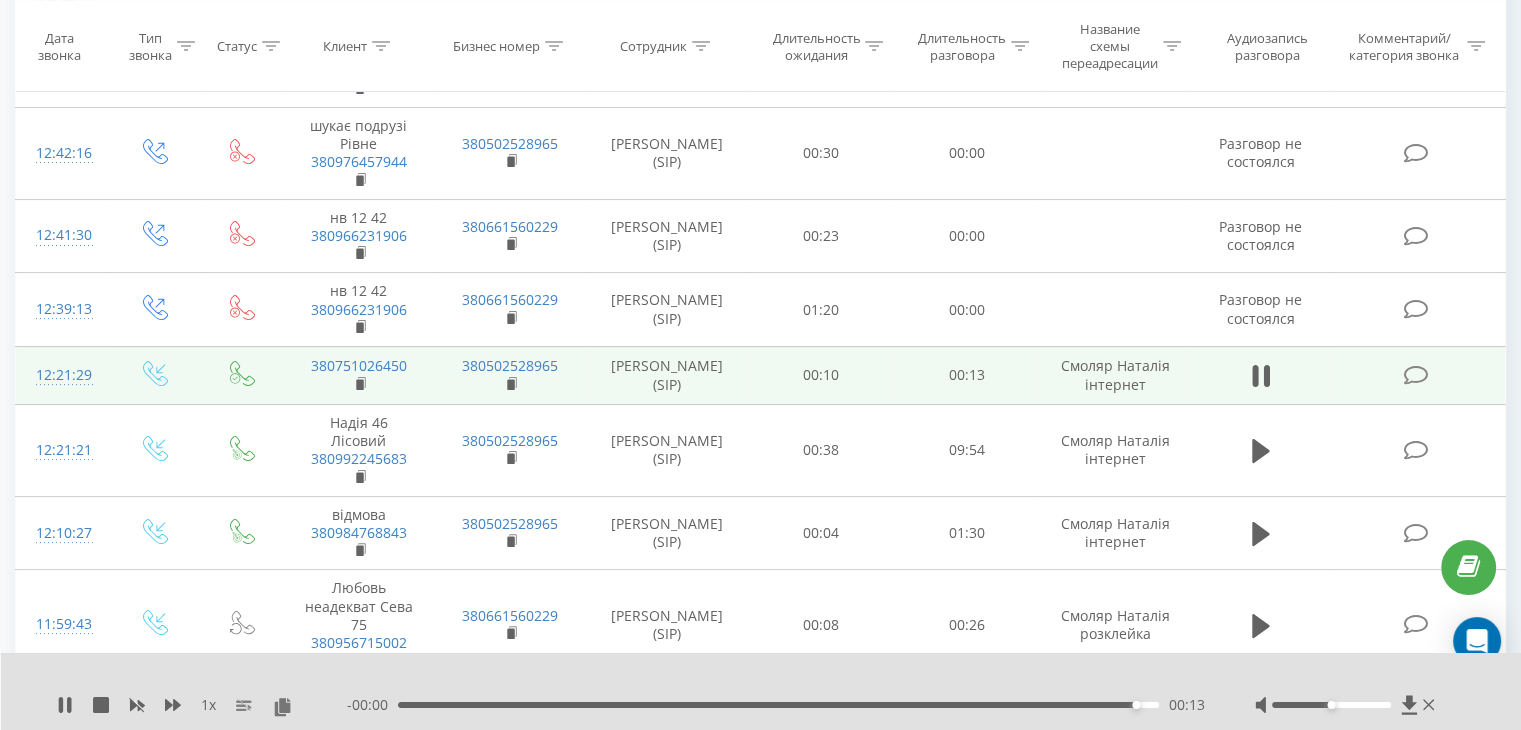 click on "00:13" at bounding box center [1136, 705] 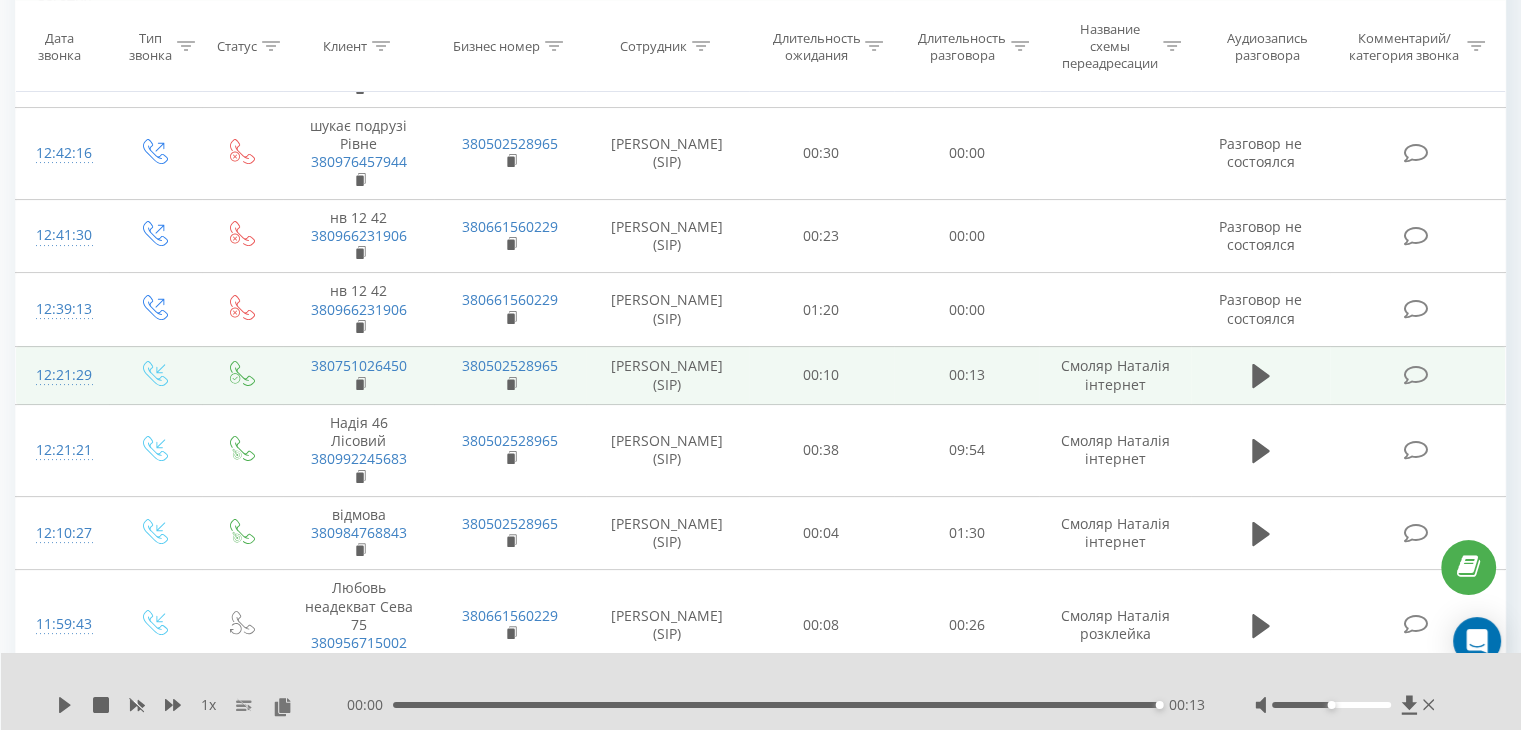 click on "00:00 00:13   00:13" at bounding box center [776, 705] 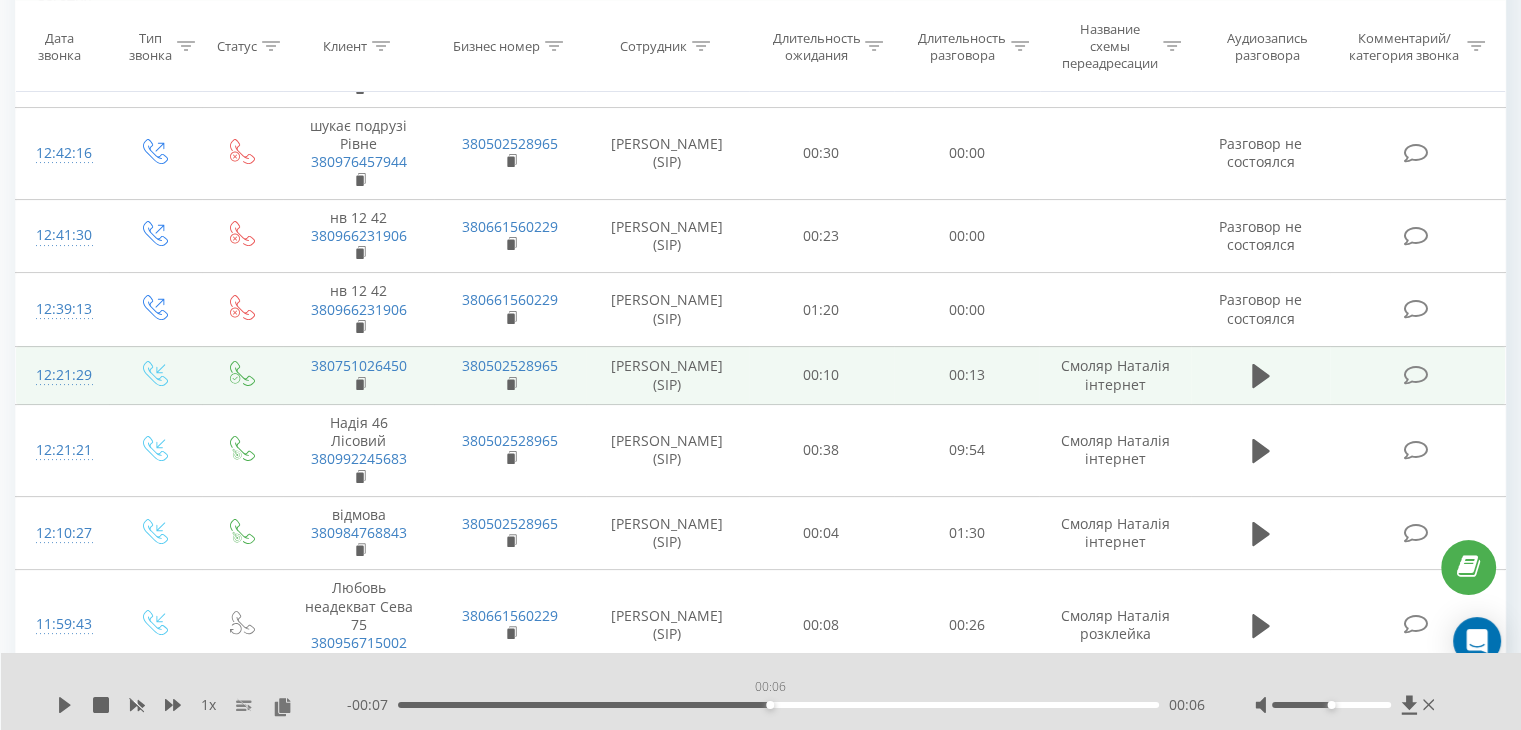 click on "00:06" at bounding box center (778, 705) 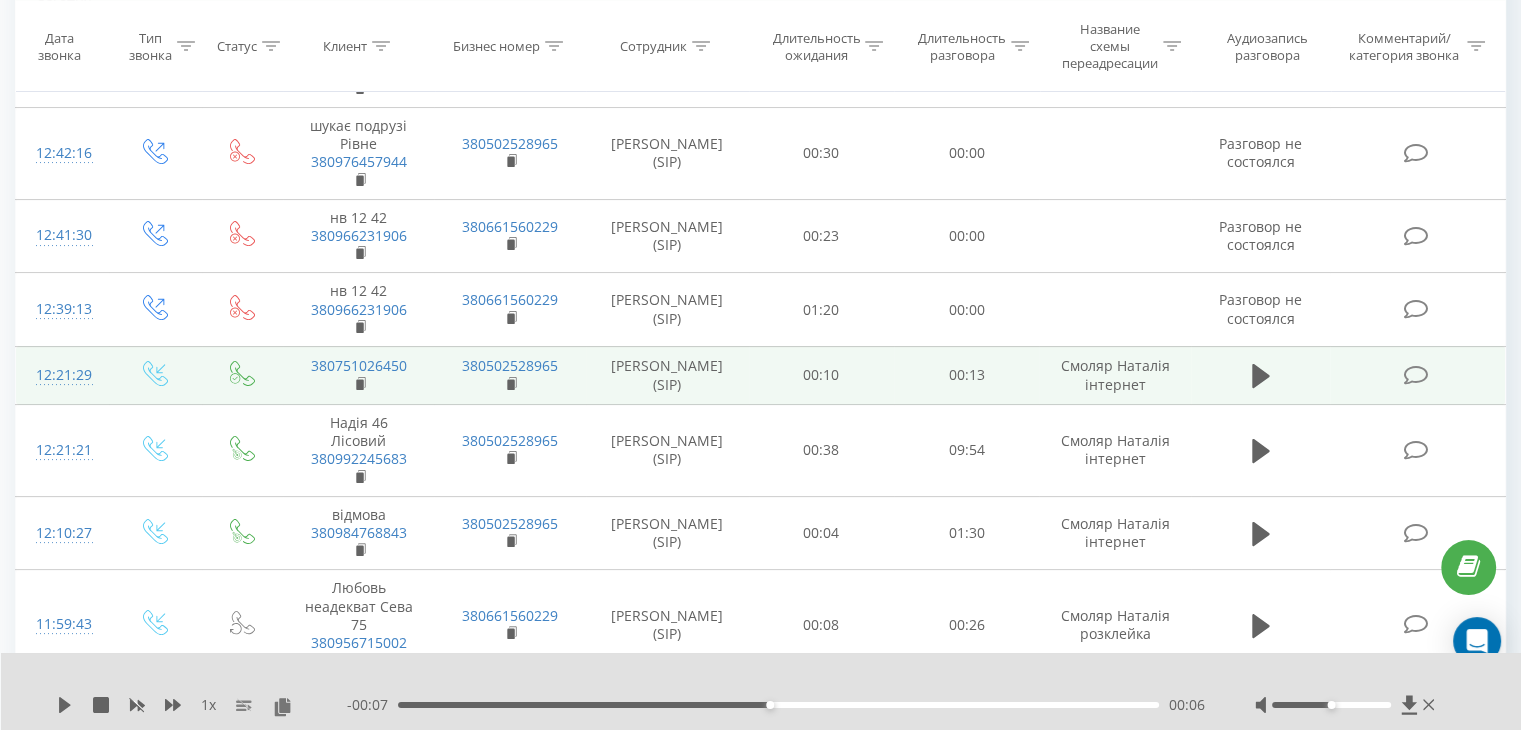 click on "- 00:07 00:06   00:06" at bounding box center [776, 705] 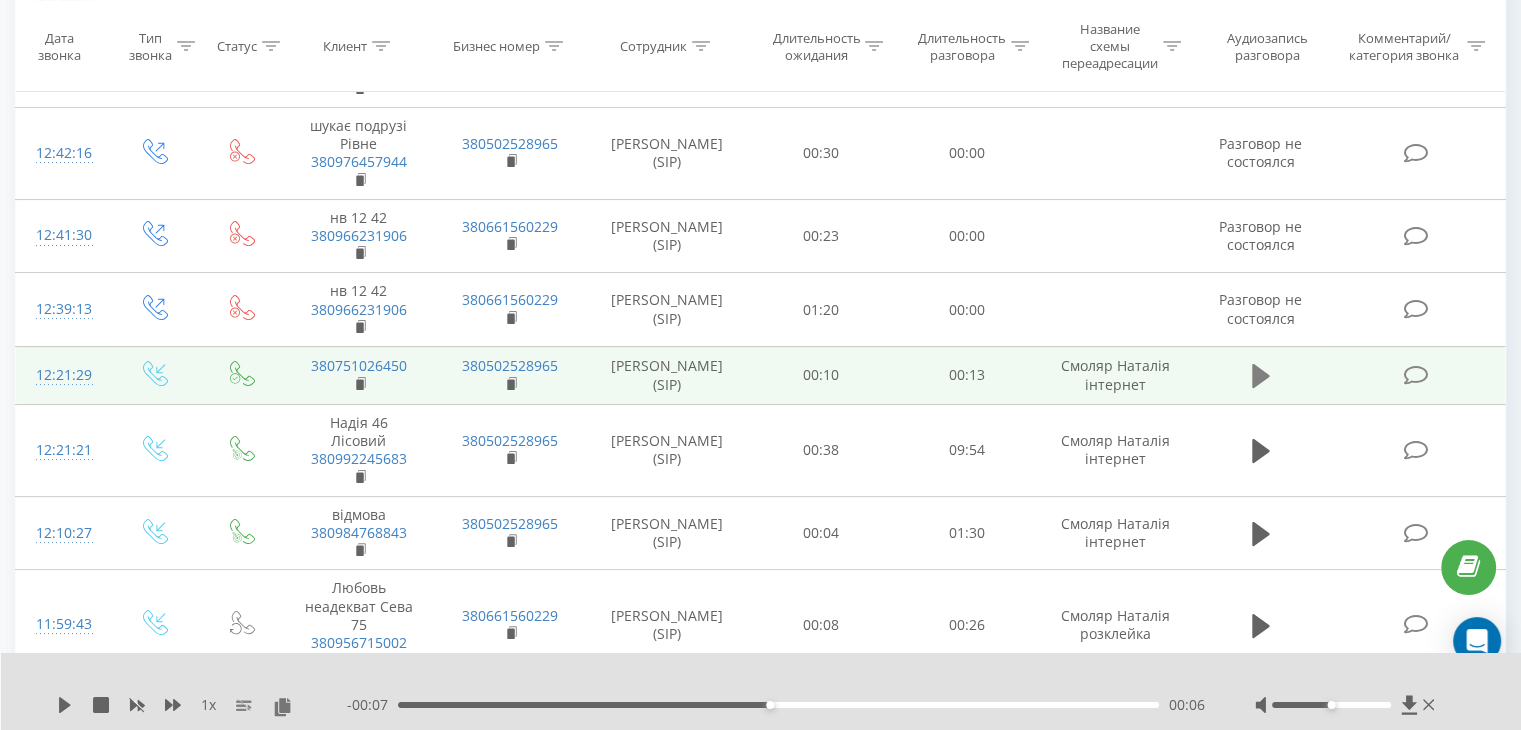 click 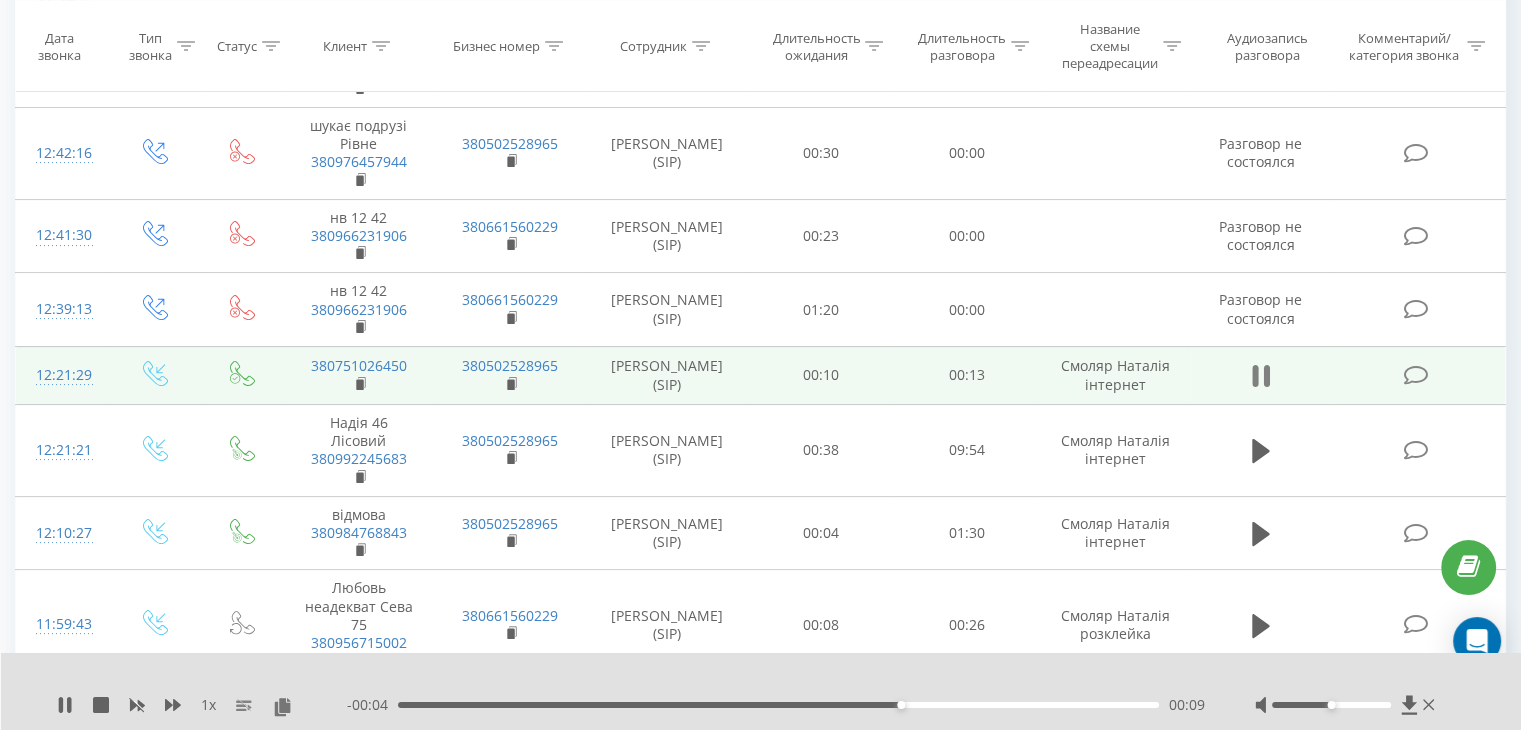 click 